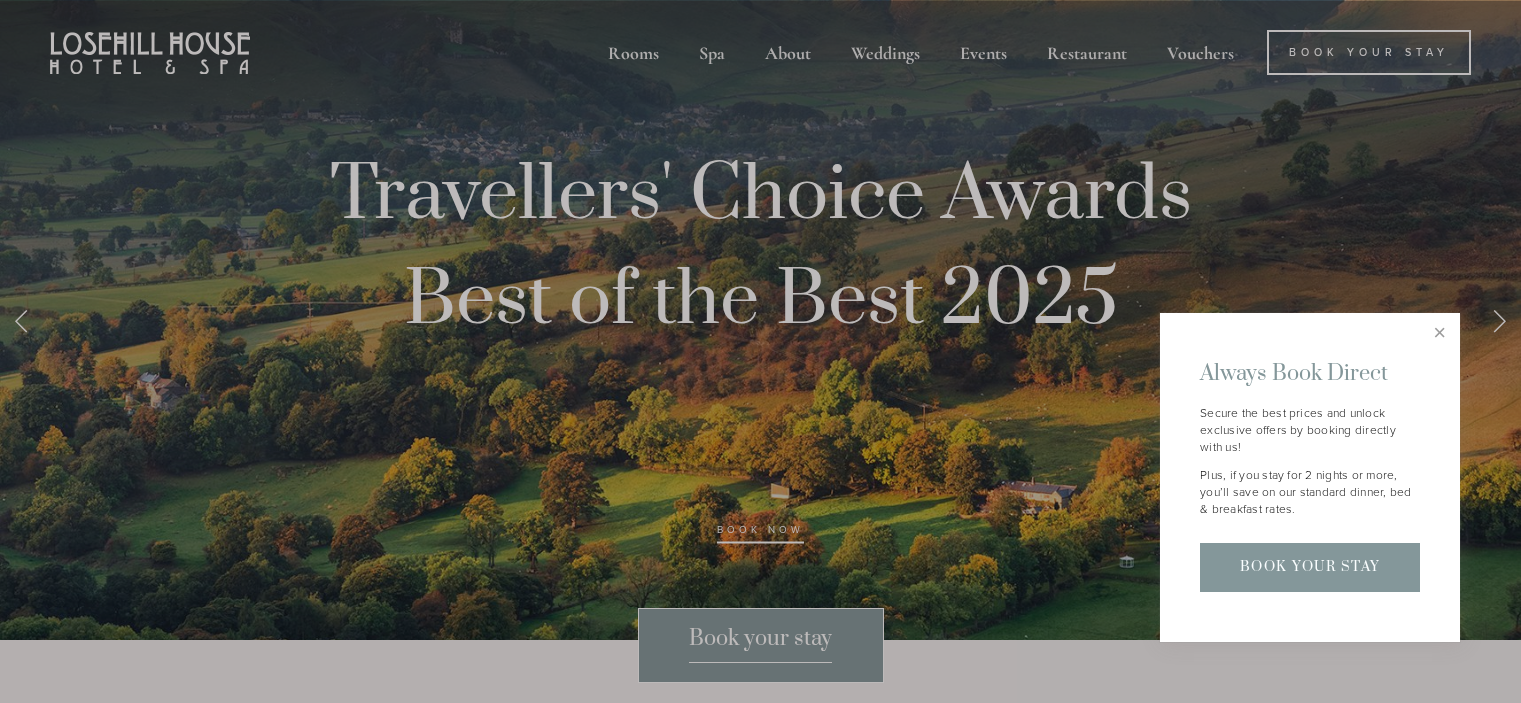 scroll, scrollTop: 0, scrollLeft: 0, axis: both 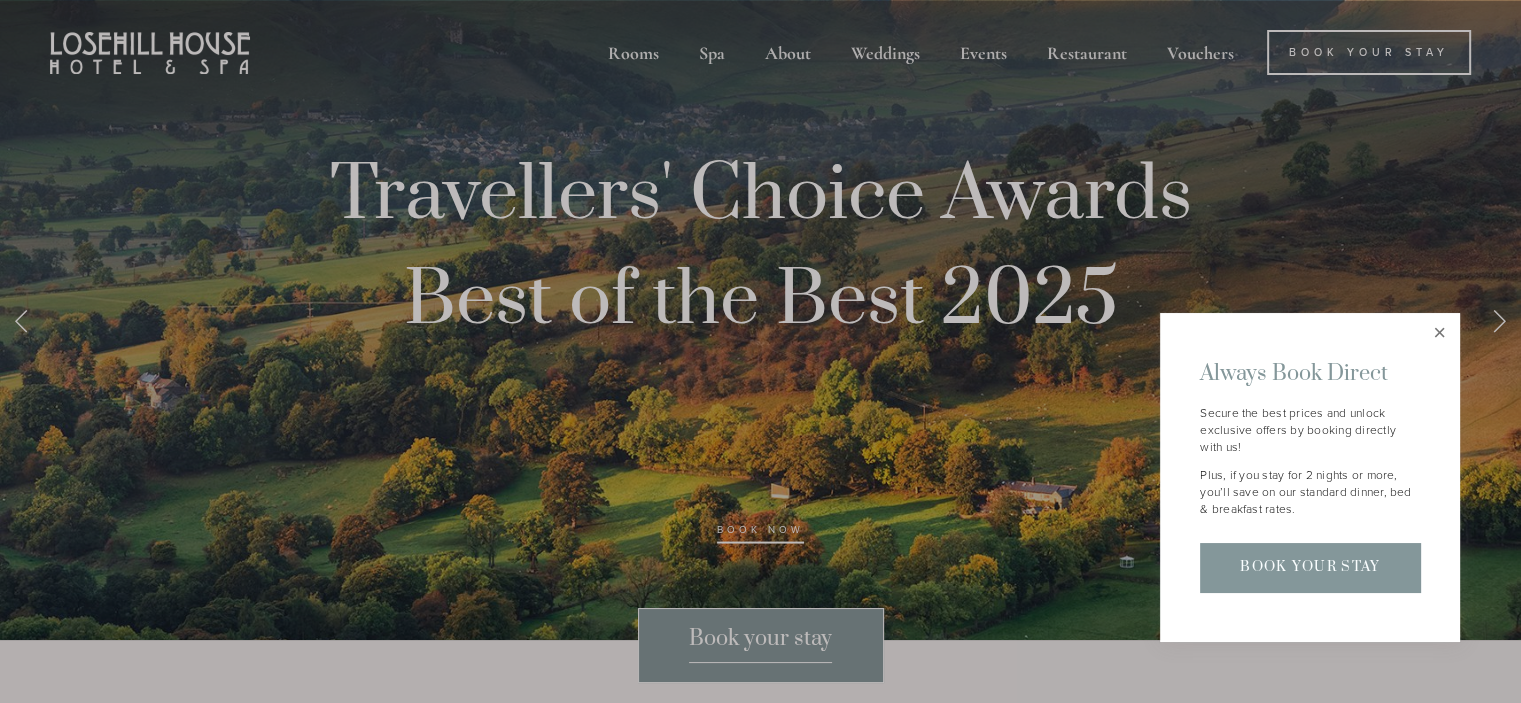 click at bounding box center [1439, 333] 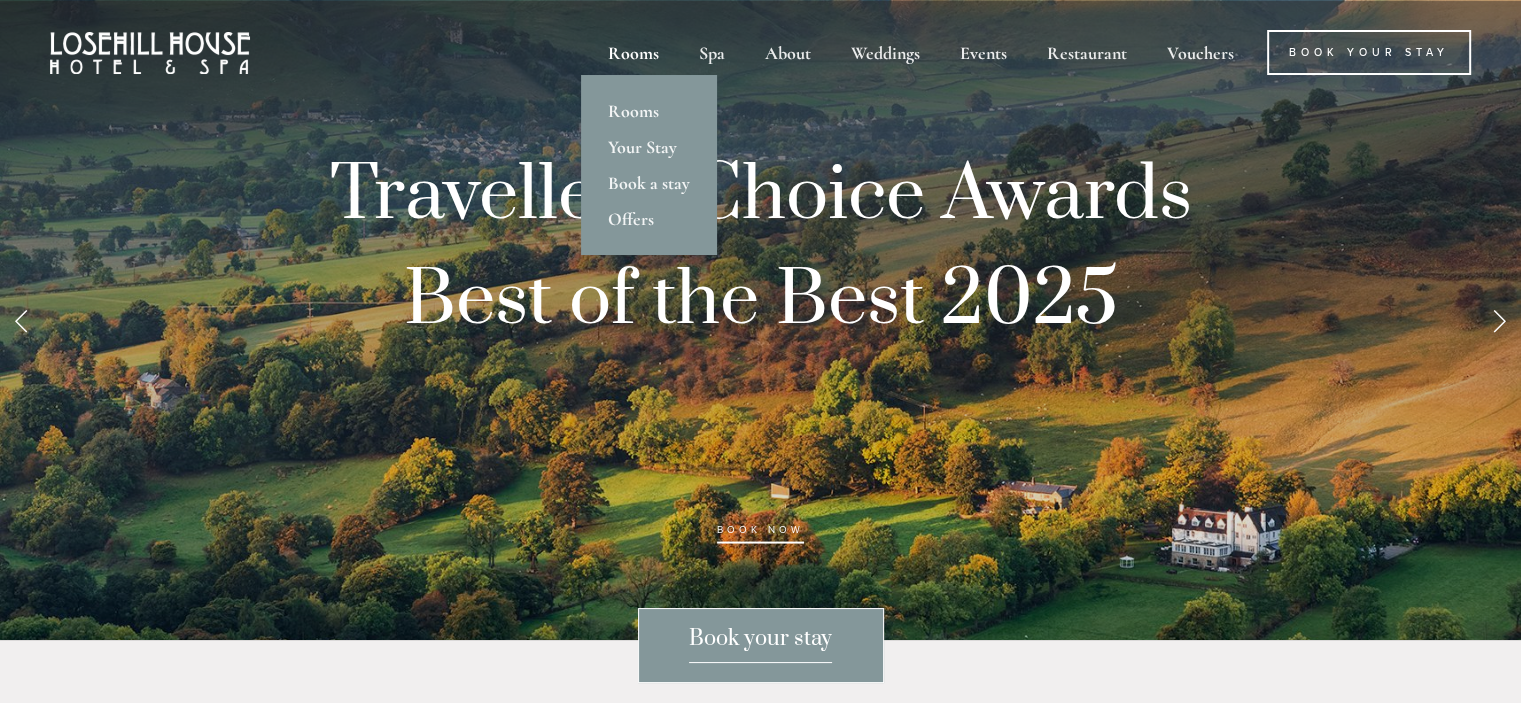click on "Rooms" at bounding box center (633, 52) 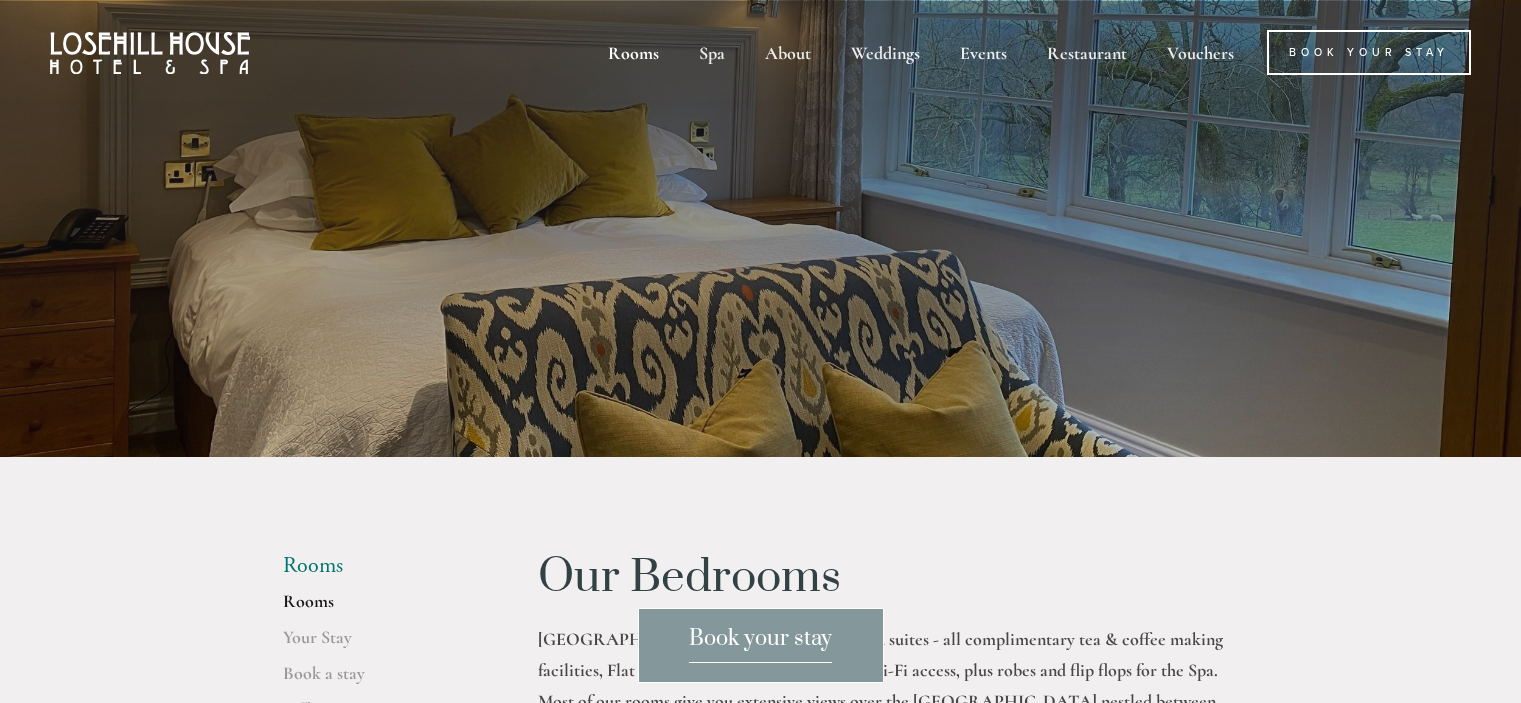 scroll, scrollTop: 0, scrollLeft: 0, axis: both 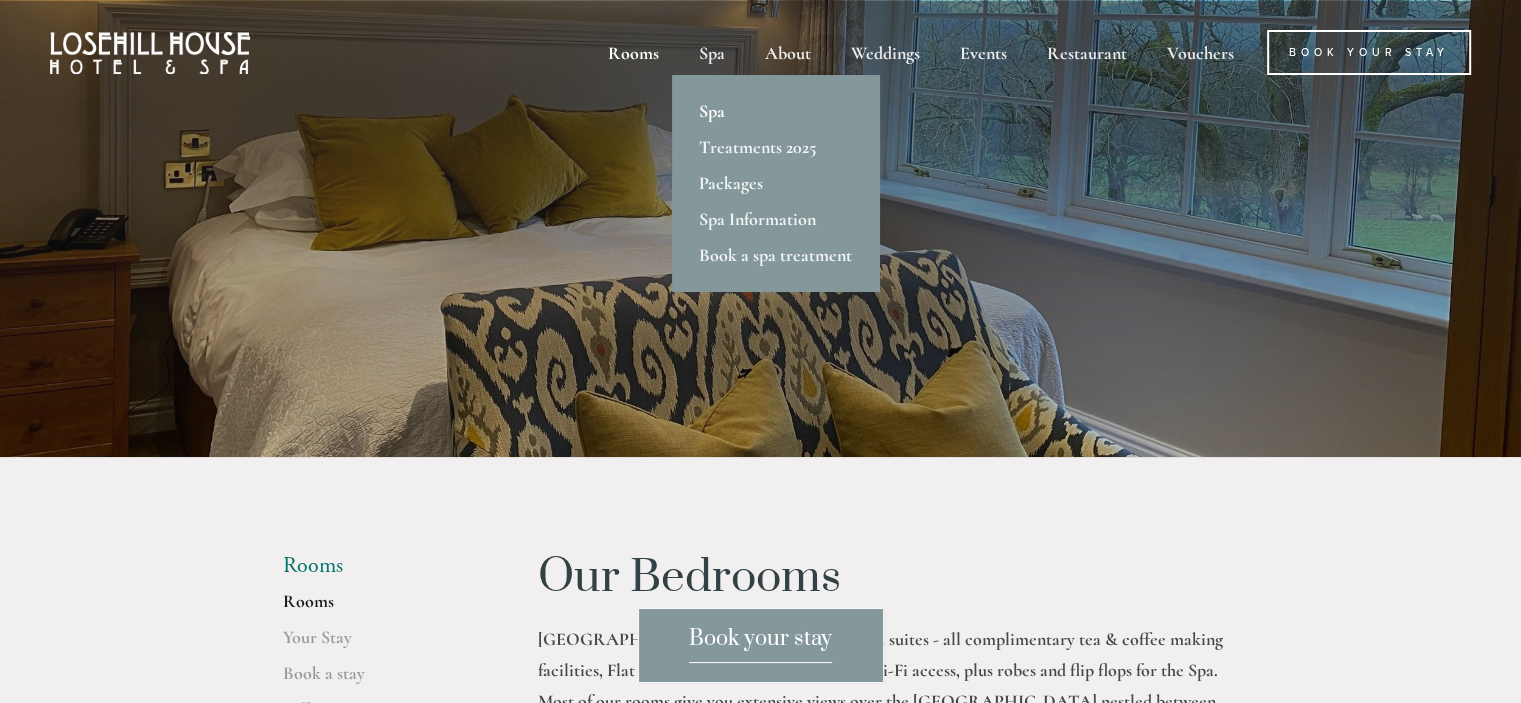click on "Spa" at bounding box center (775, 111) 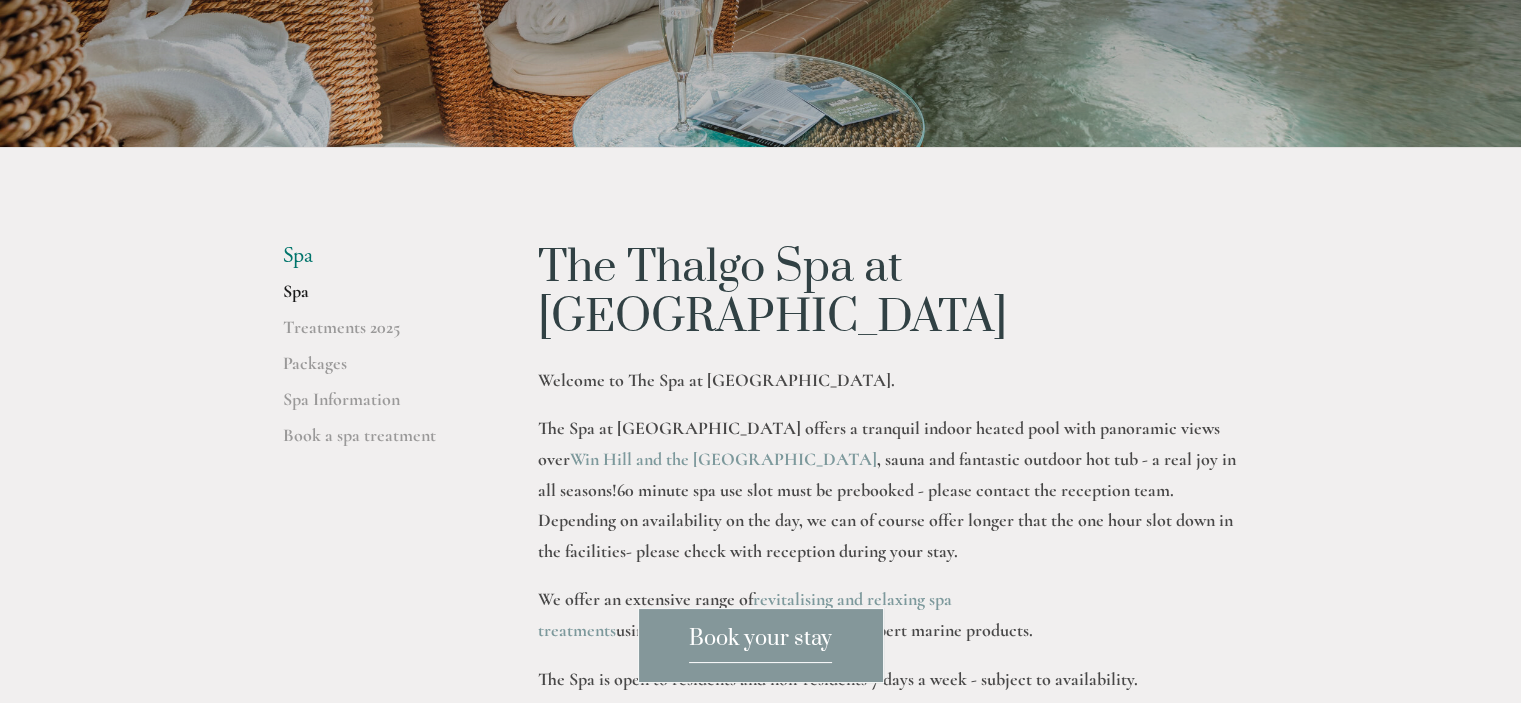 scroll, scrollTop: 288, scrollLeft: 0, axis: vertical 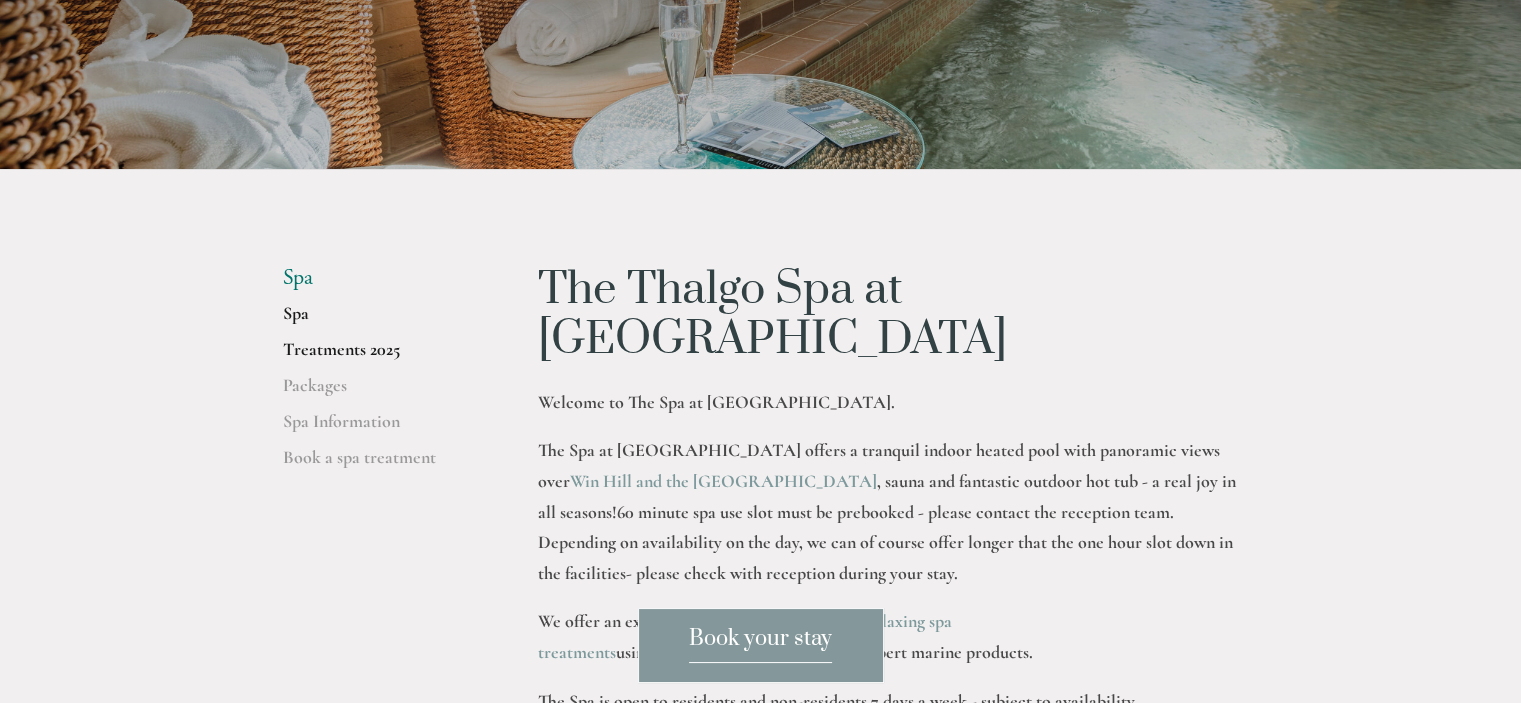 click on "Treatments 2025" at bounding box center [378, 356] 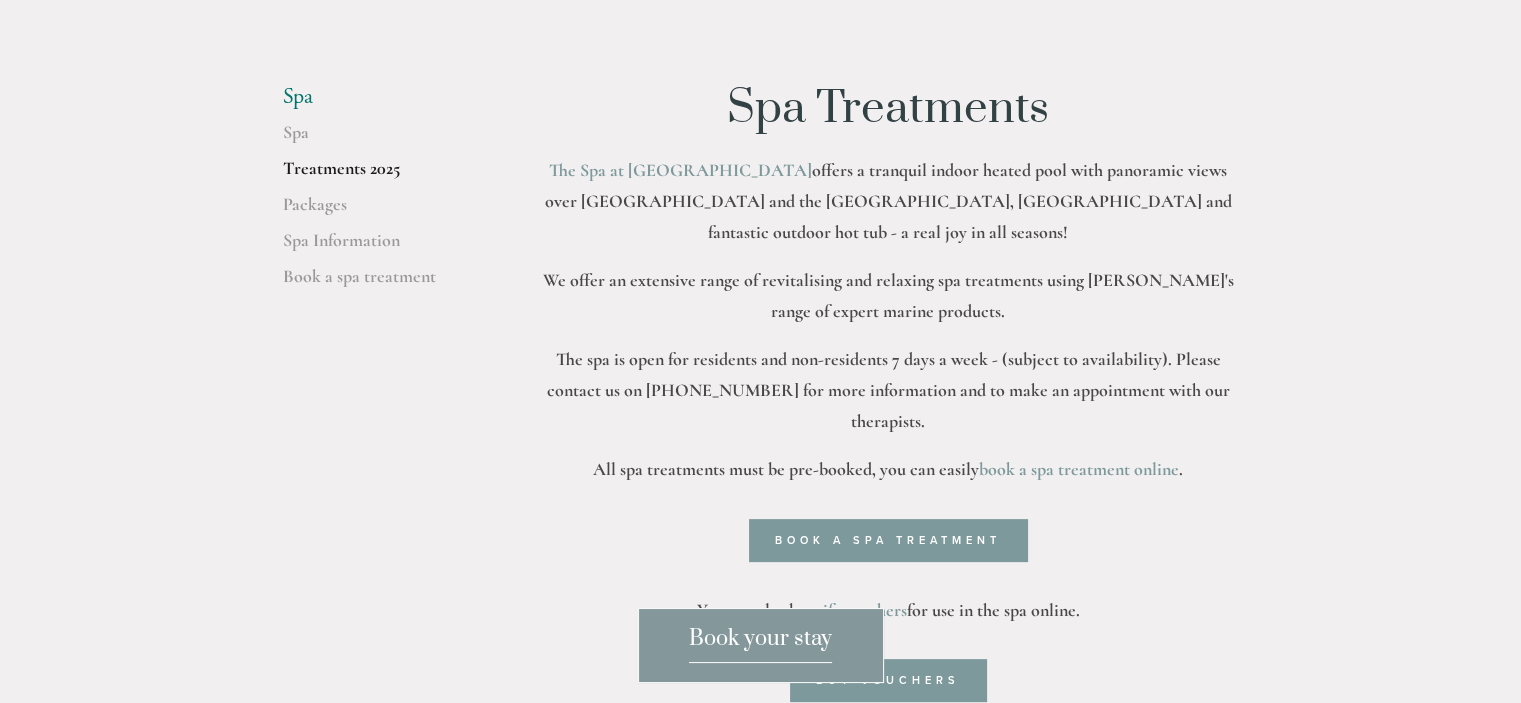 scroll, scrollTop: 452, scrollLeft: 0, axis: vertical 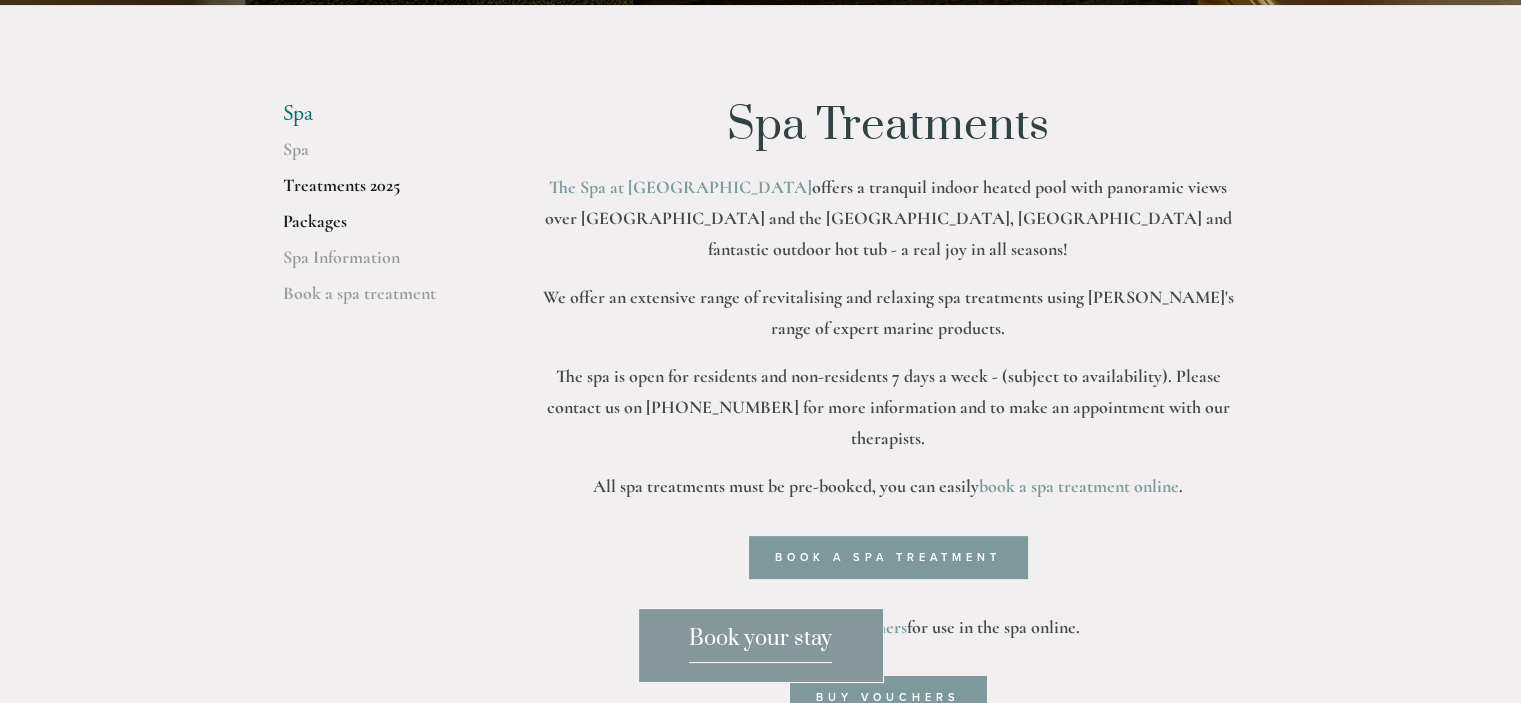 click on "Packages" at bounding box center (378, 228) 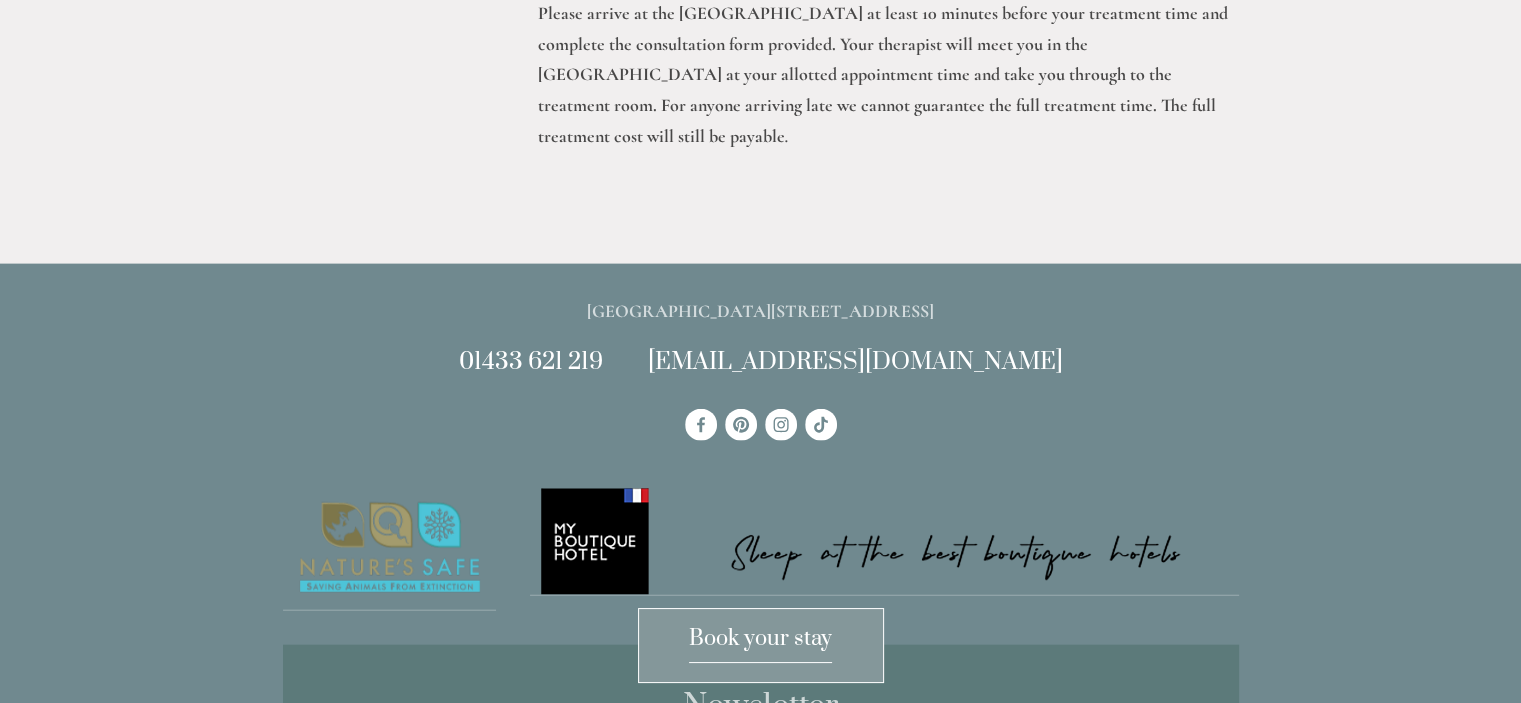 scroll, scrollTop: 4437, scrollLeft: 0, axis: vertical 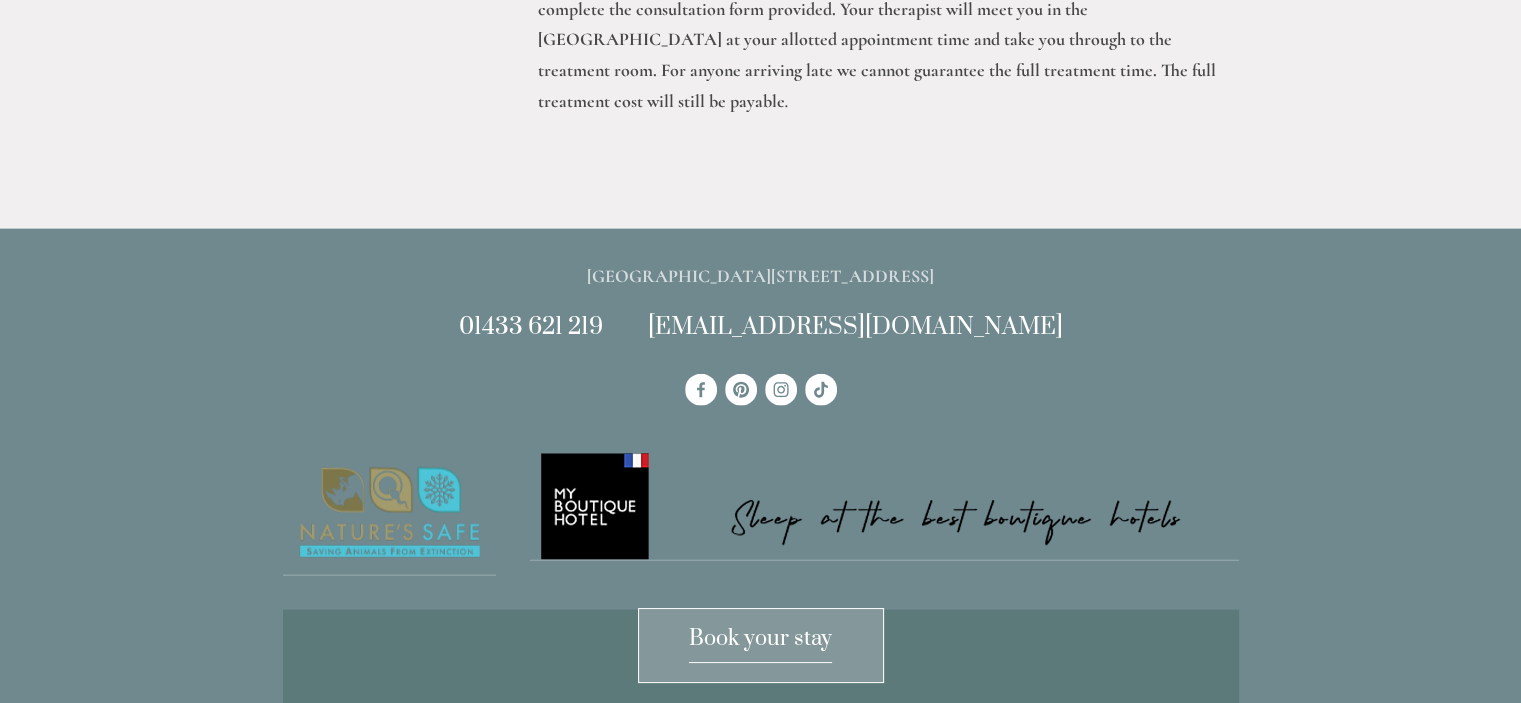 click on "Book your stay" at bounding box center [760, 644] 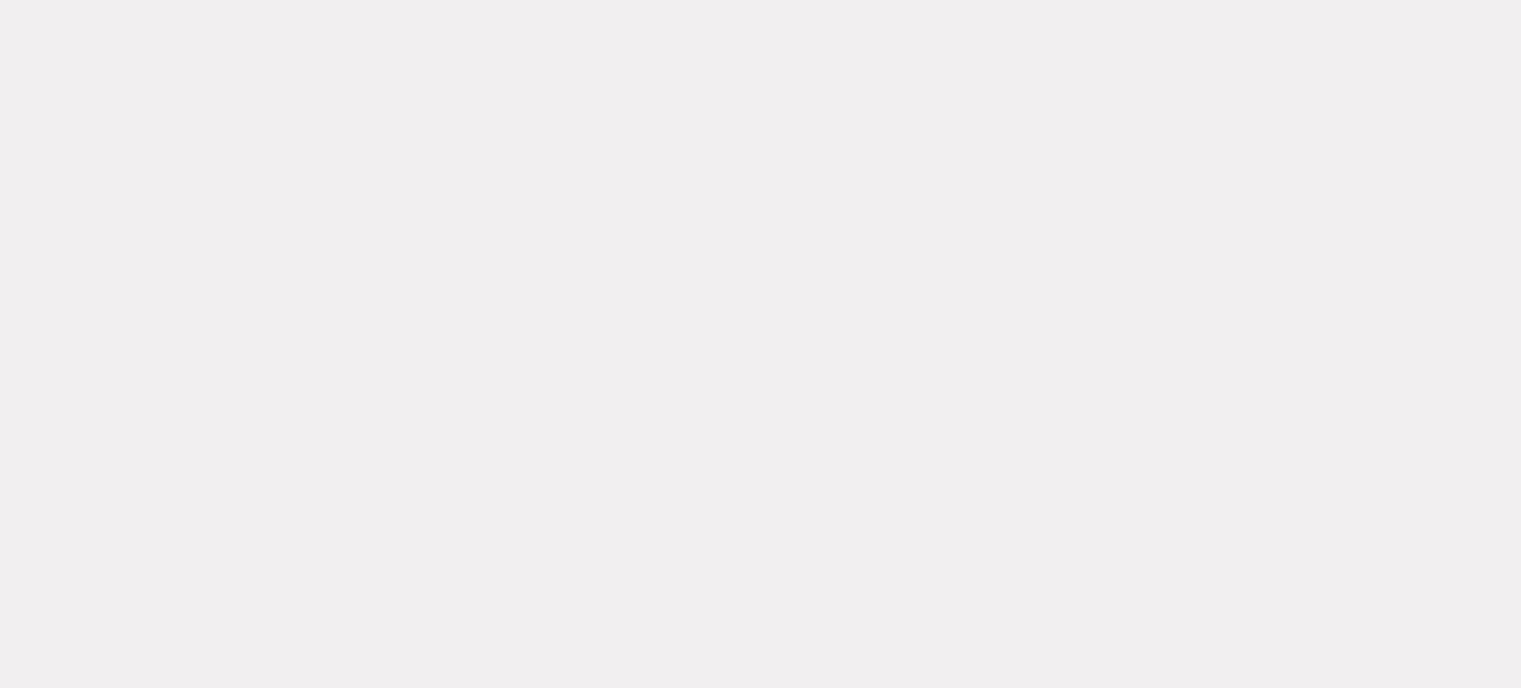scroll, scrollTop: 2901, scrollLeft: 0, axis: vertical 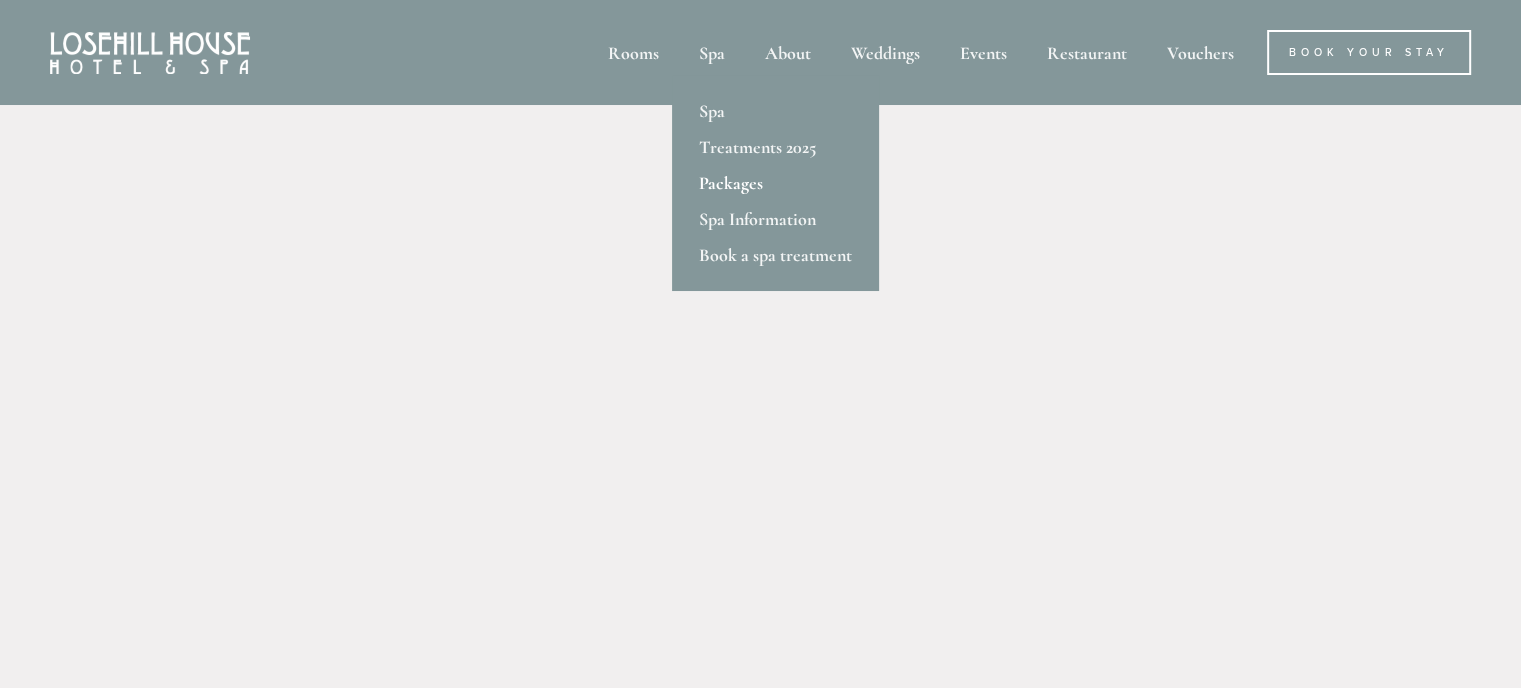 click on "Packages" at bounding box center (775, 183) 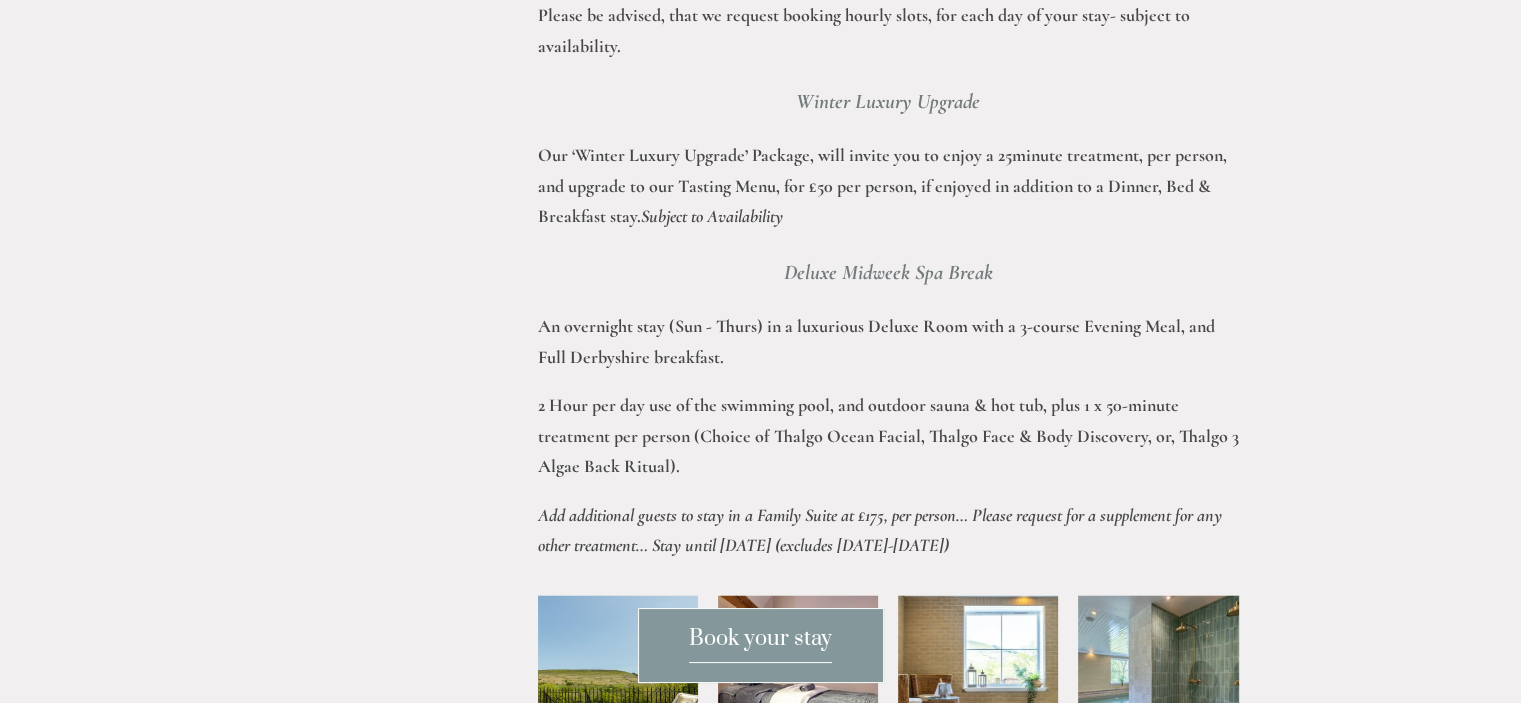 scroll, scrollTop: 2908, scrollLeft: 0, axis: vertical 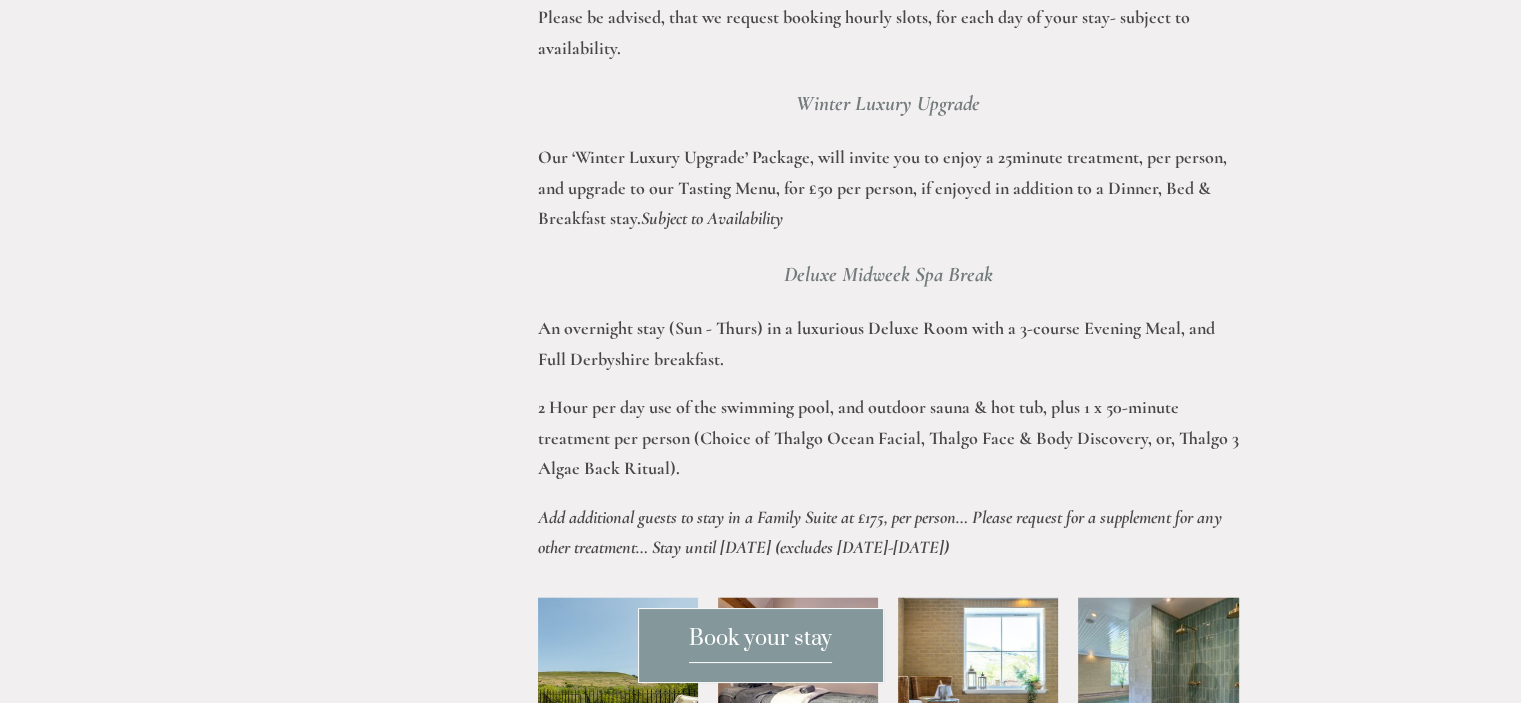 click on "Deluxe Midweek Spa Break" at bounding box center (888, 274) 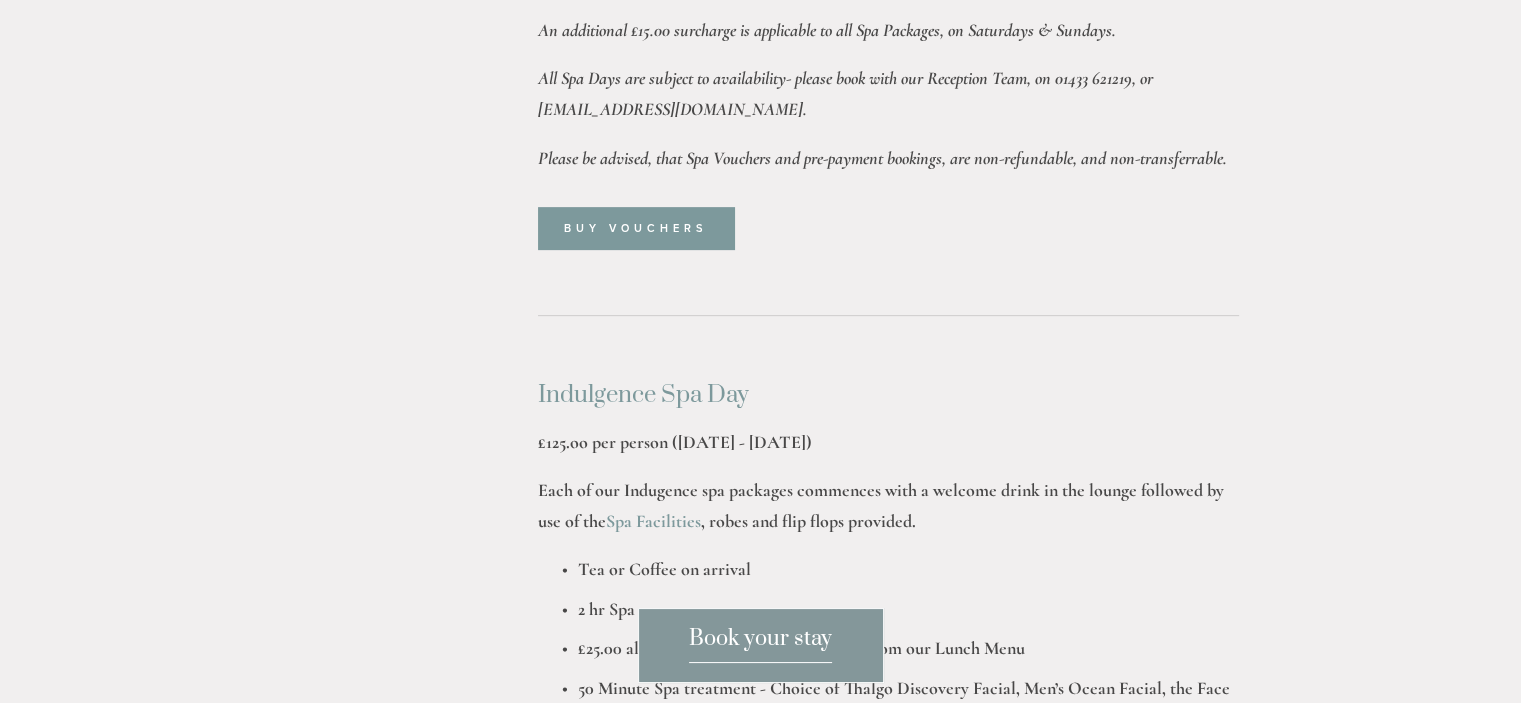 scroll, scrollTop: 0, scrollLeft: 0, axis: both 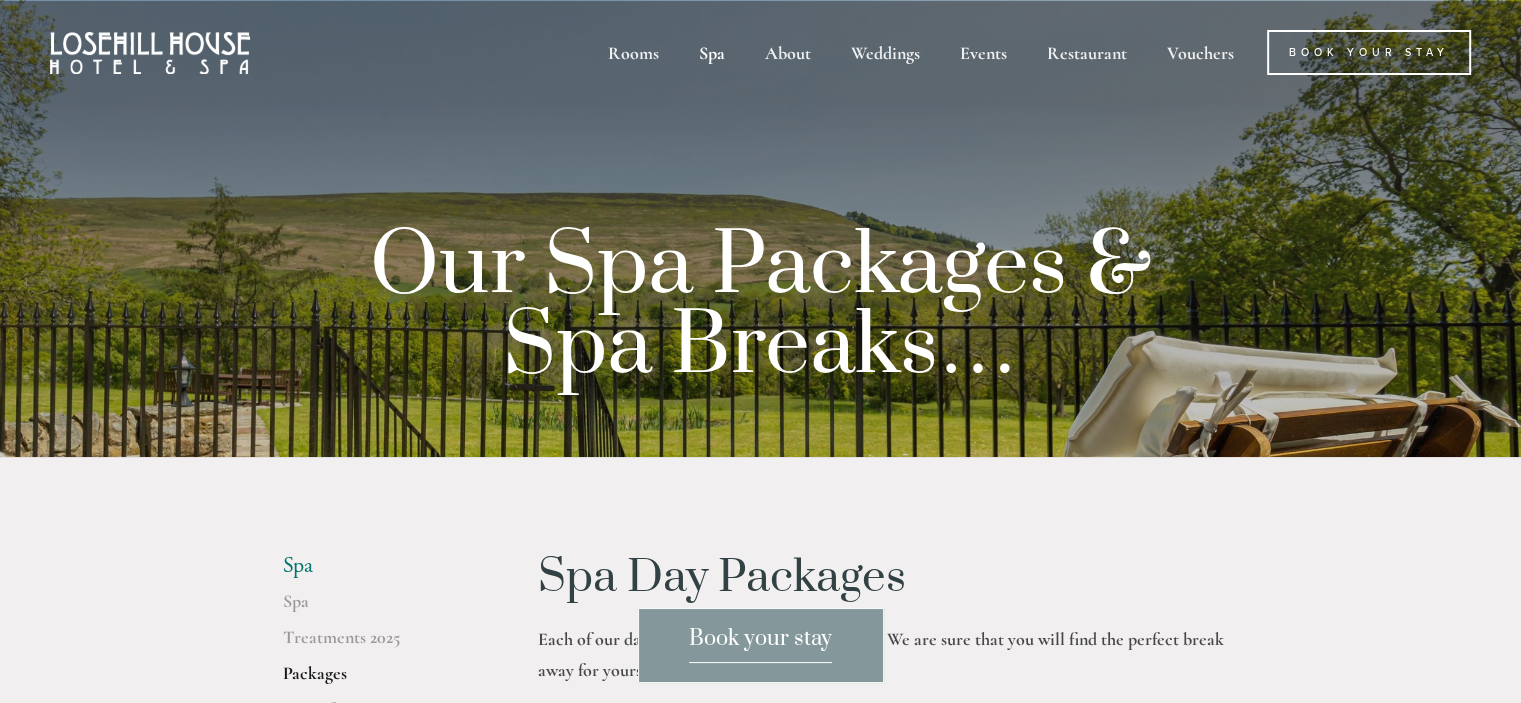 click on "Book your stay" at bounding box center [760, 644] 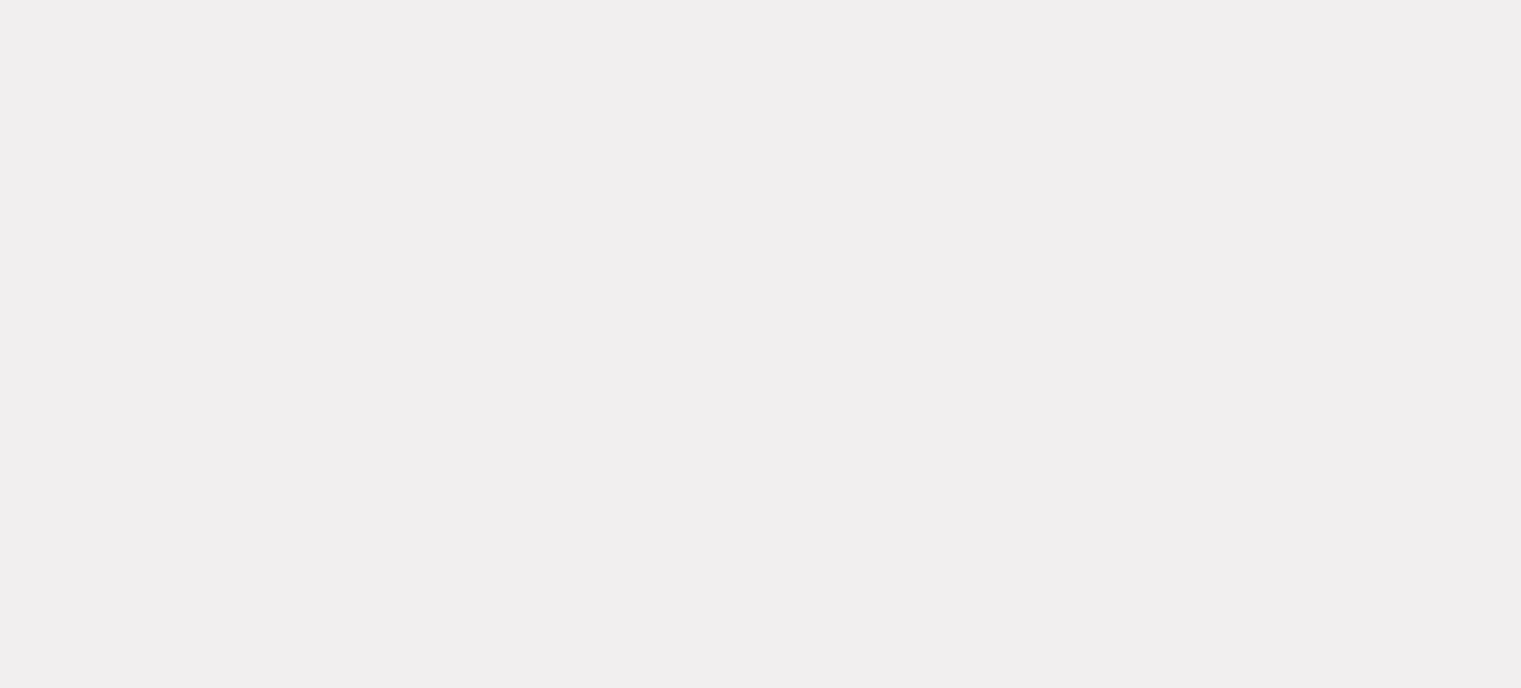 scroll, scrollTop: 810, scrollLeft: 0, axis: vertical 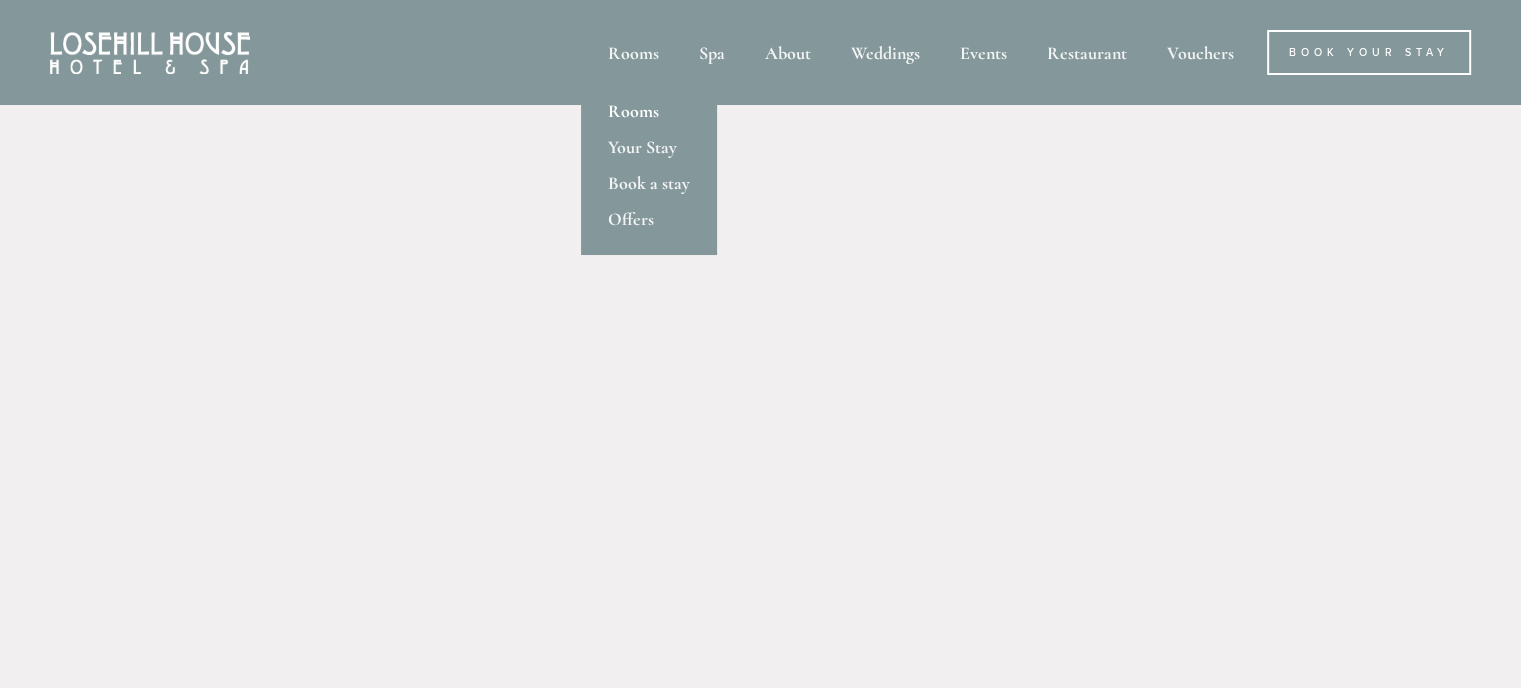 click on "Rooms" at bounding box center (649, 111) 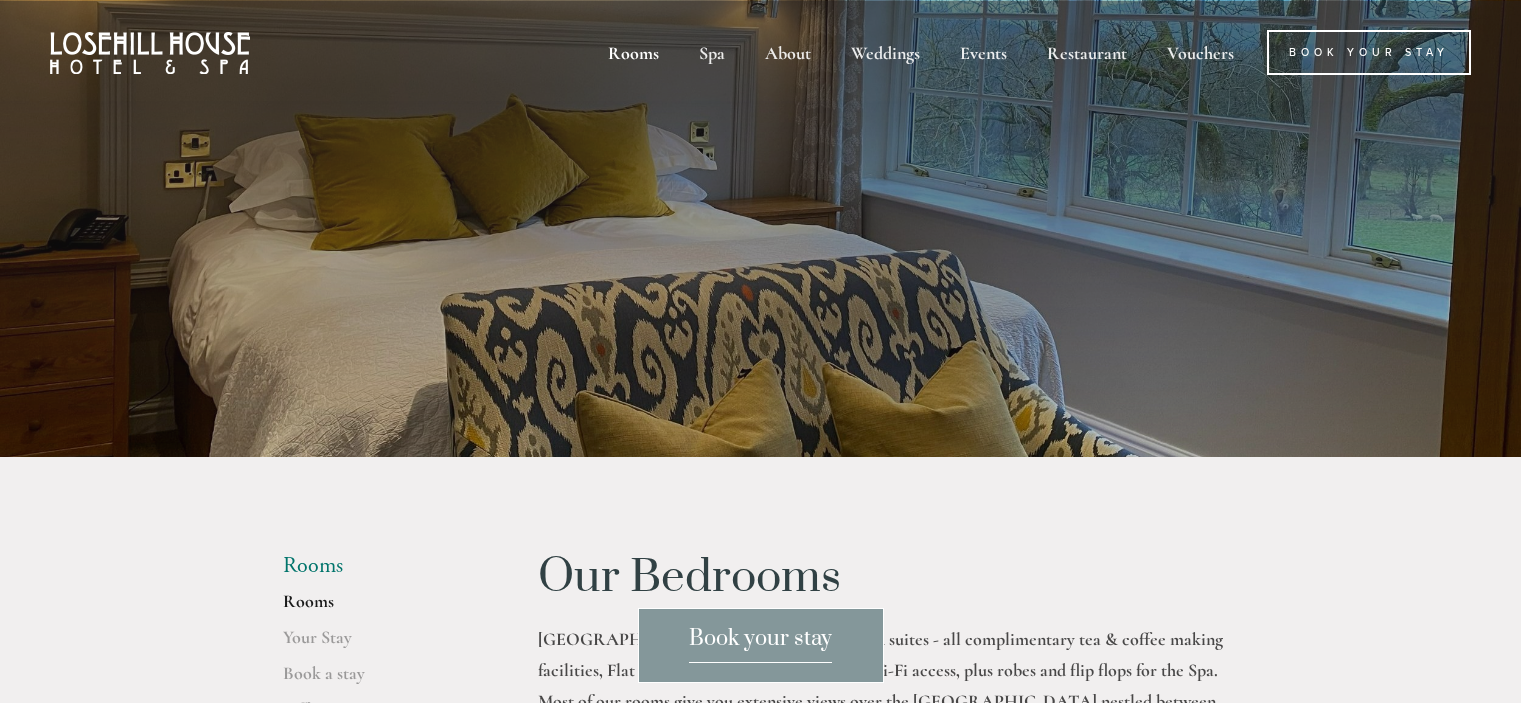 scroll, scrollTop: 0, scrollLeft: 0, axis: both 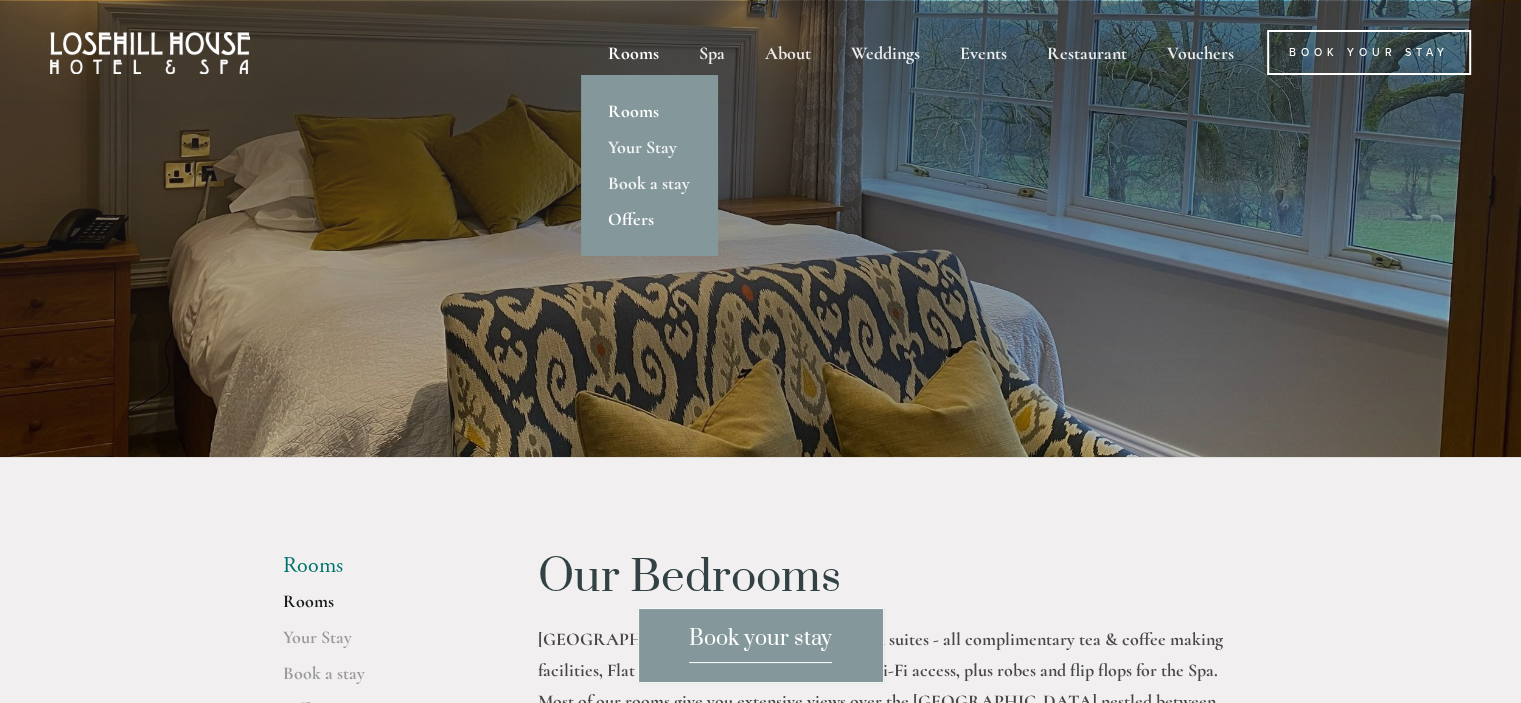click on "Offers" at bounding box center (649, 219) 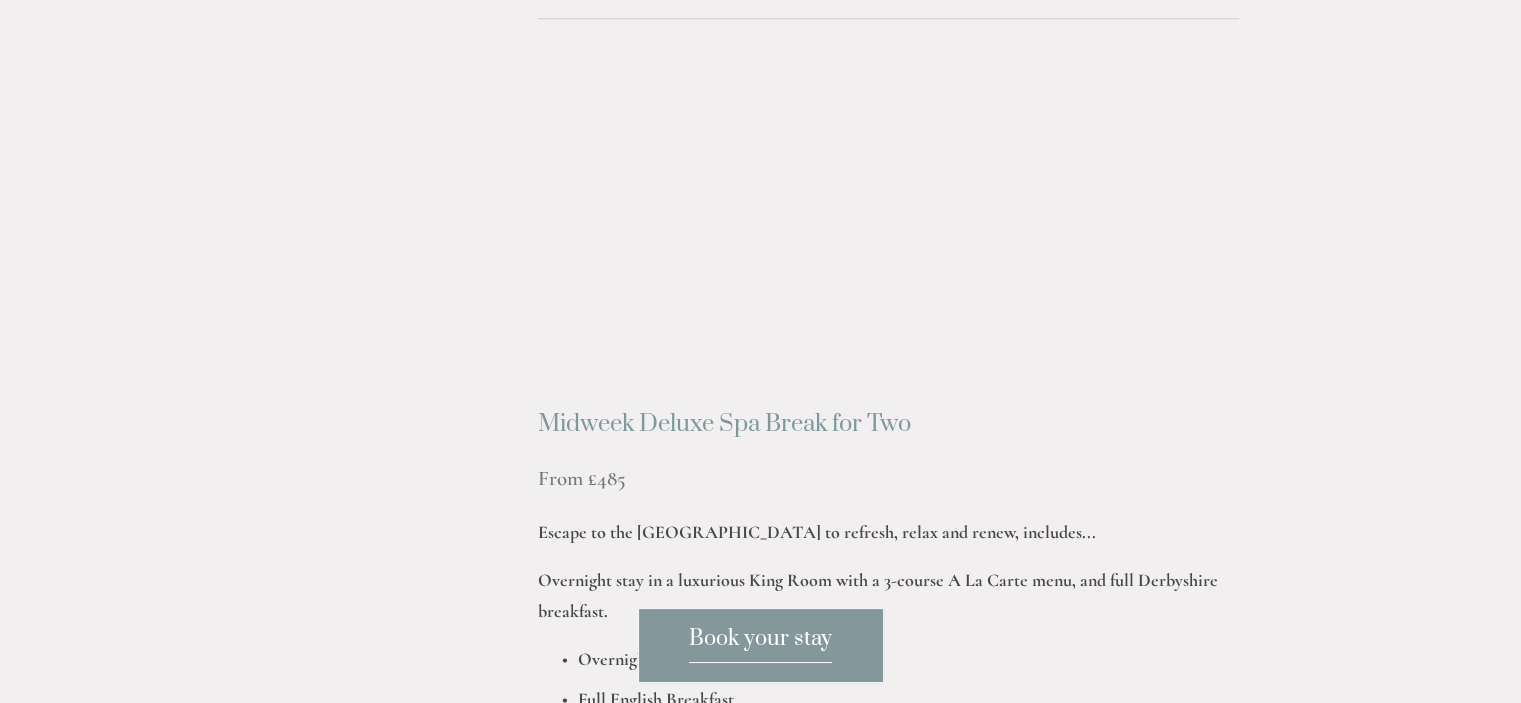 scroll, scrollTop: 2146, scrollLeft: 0, axis: vertical 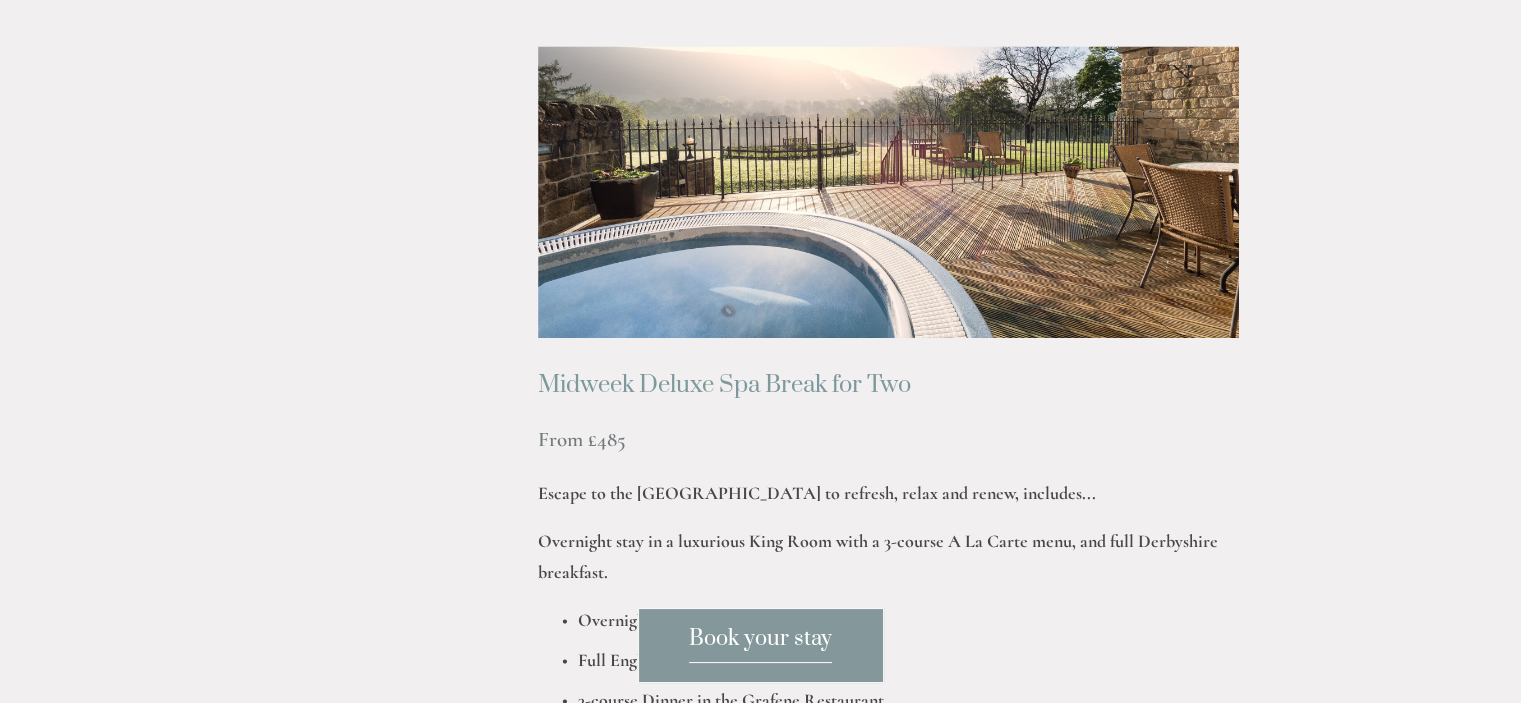 click on "From £485" at bounding box center (888, 440) 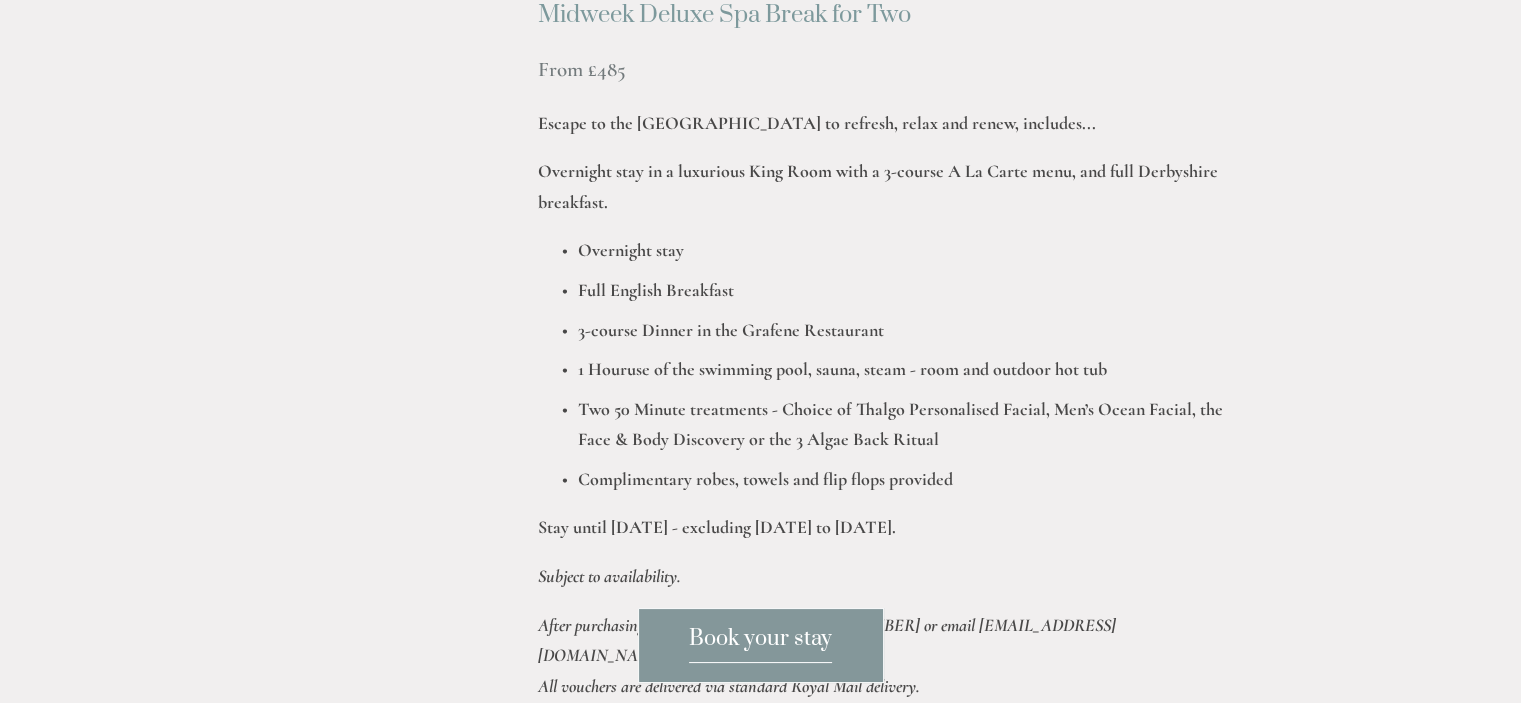scroll, scrollTop: 2523, scrollLeft: 0, axis: vertical 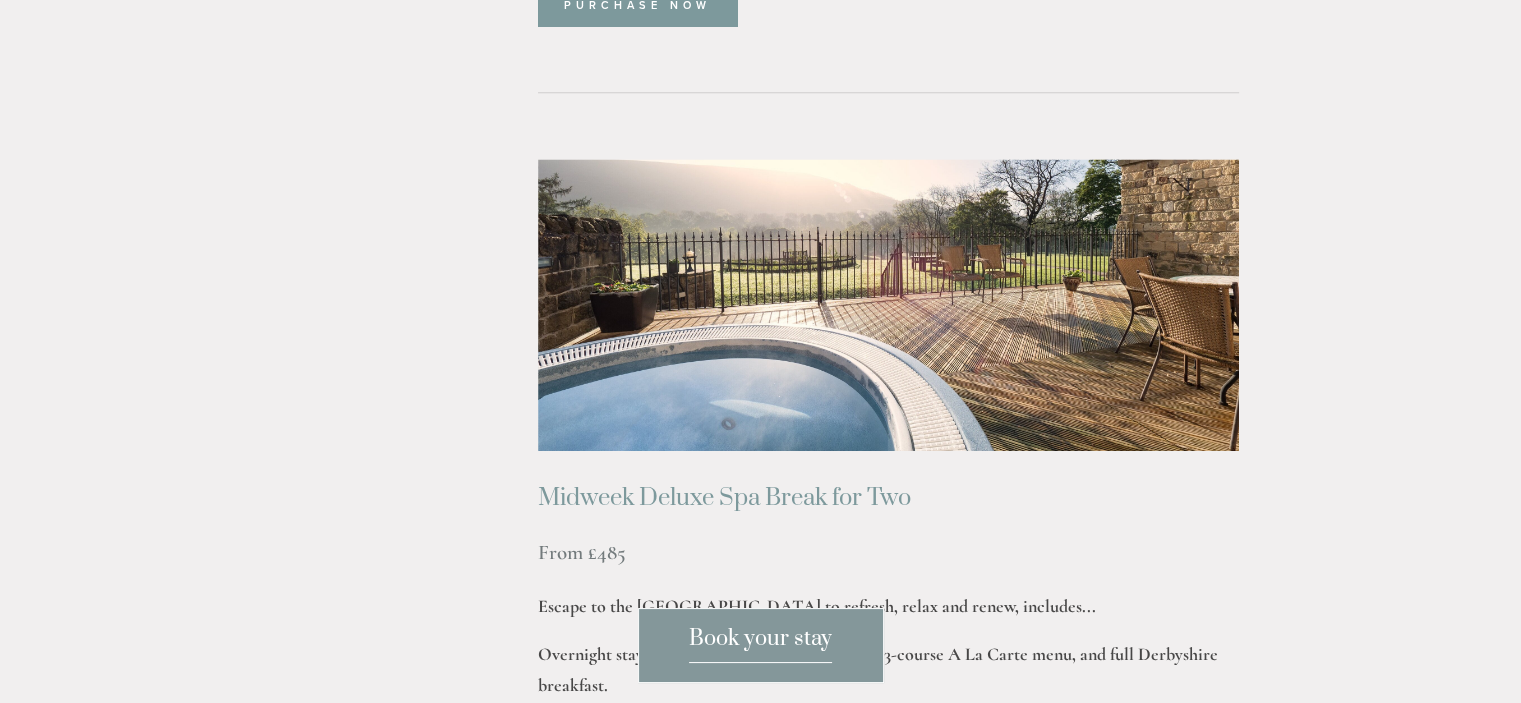click on "Rooms
Rooms
Your Stay
Book a stay
Offers
Spa
Spa
About" at bounding box center [760, 857] 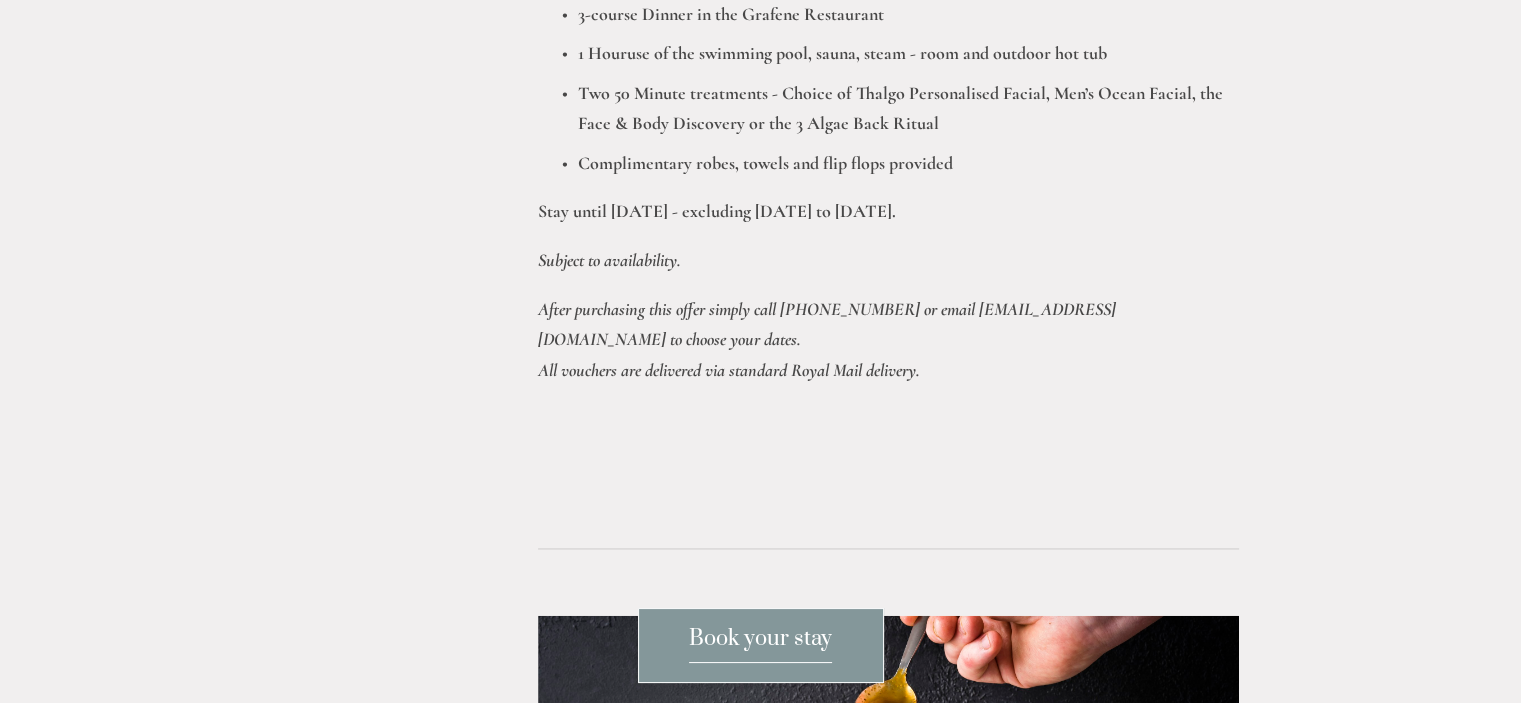 click on "Rooms
Rooms
Your Stay
Book a stay
Offers
Spa
Spa
About" at bounding box center (760, 58) 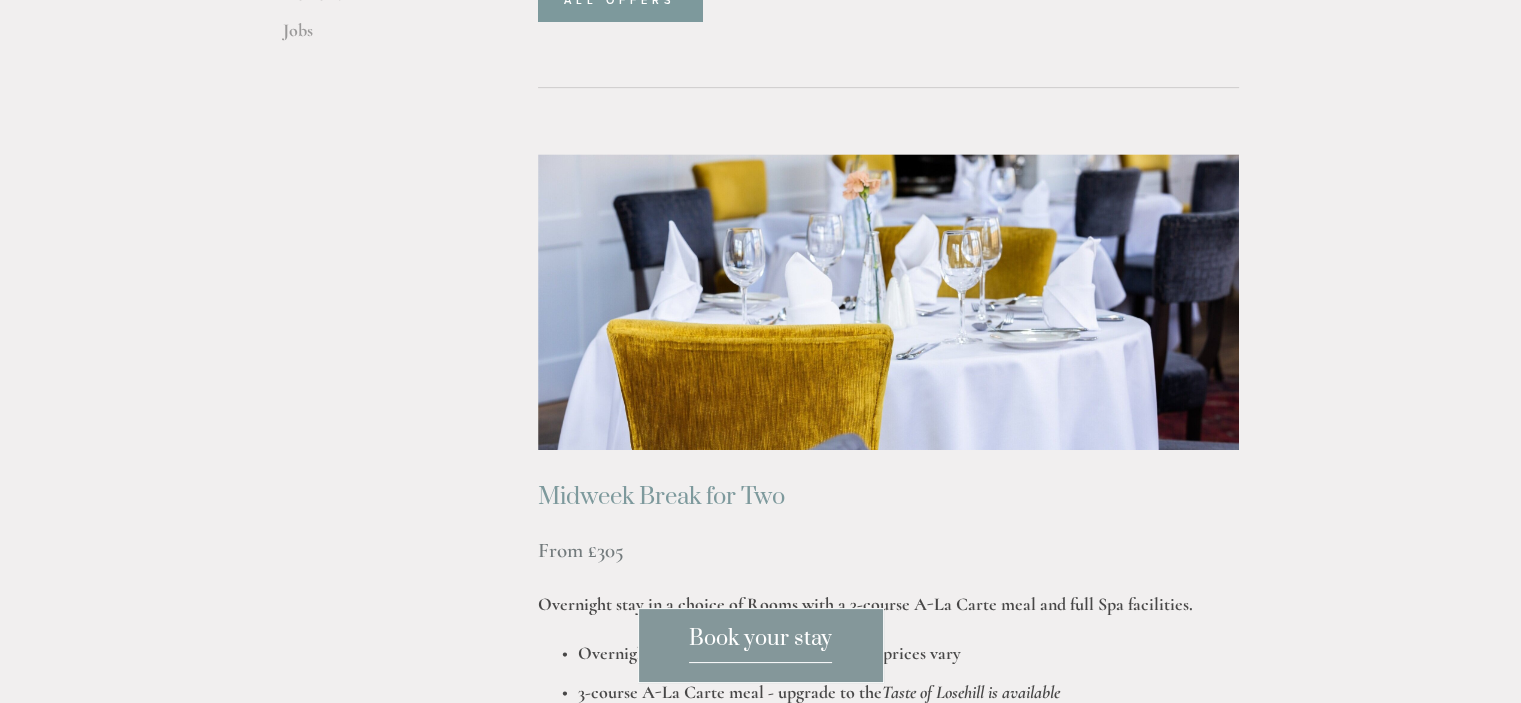 scroll, scrollTop: 0, scrollLeft: 0, axis: both 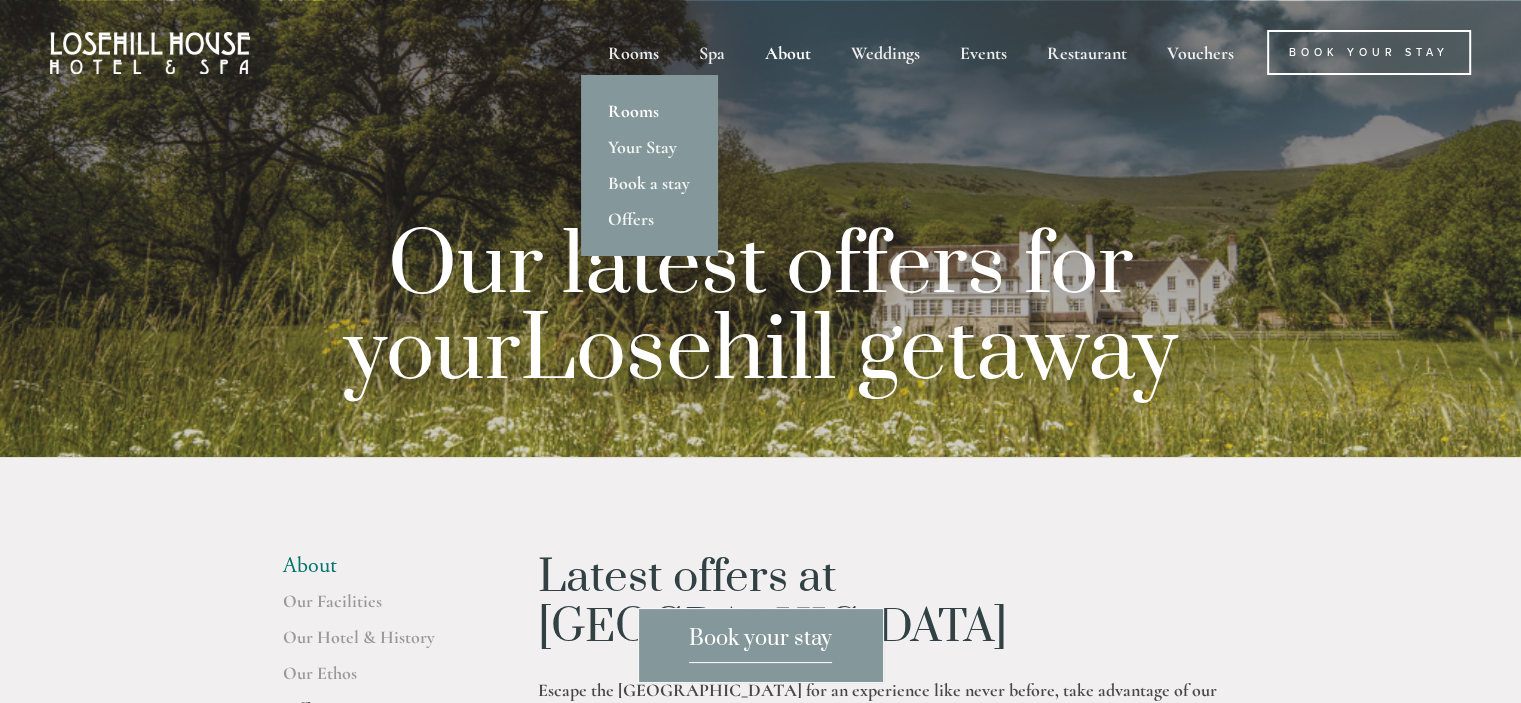 click on "Rooms" at bounding box center (649, 111) 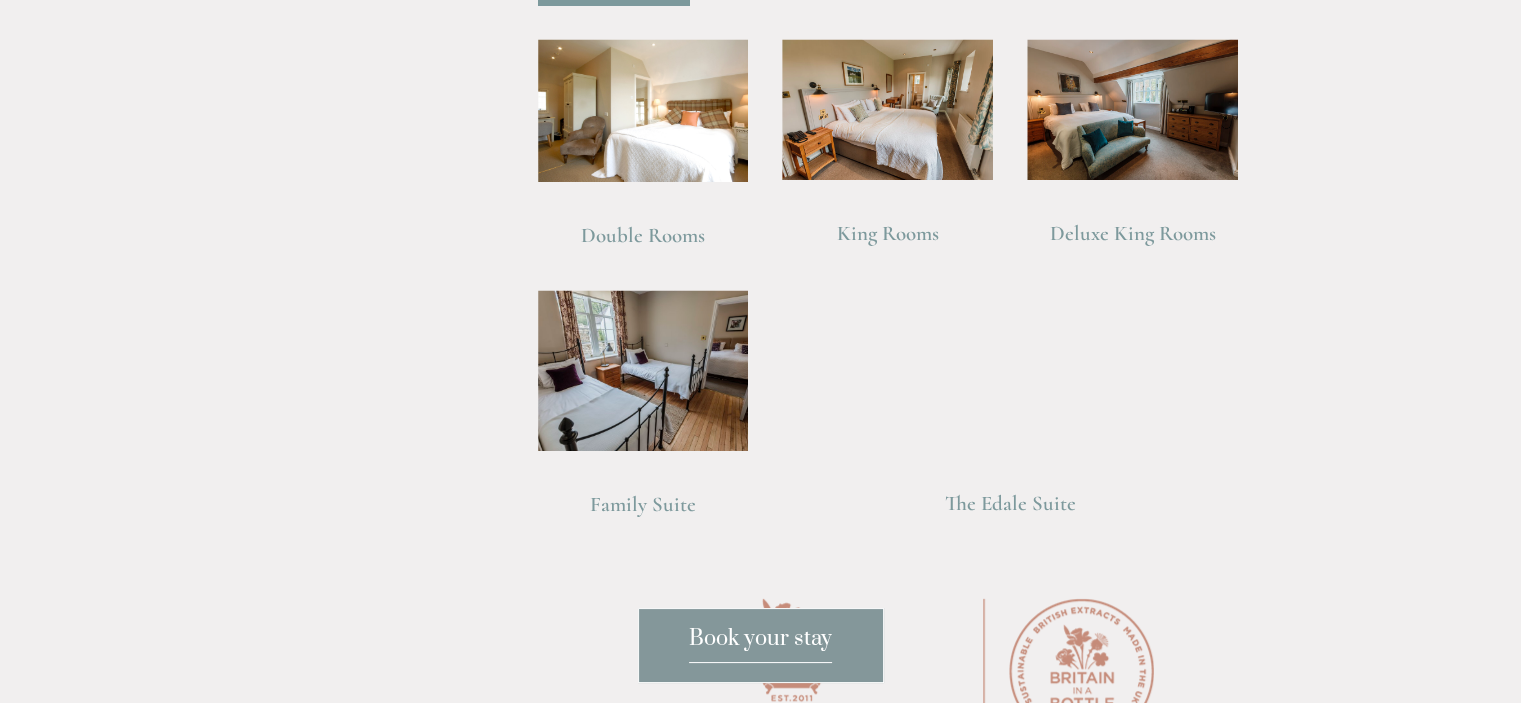 scroll, scrollTop: 1479, scrollLeft: 0, axis: vertical 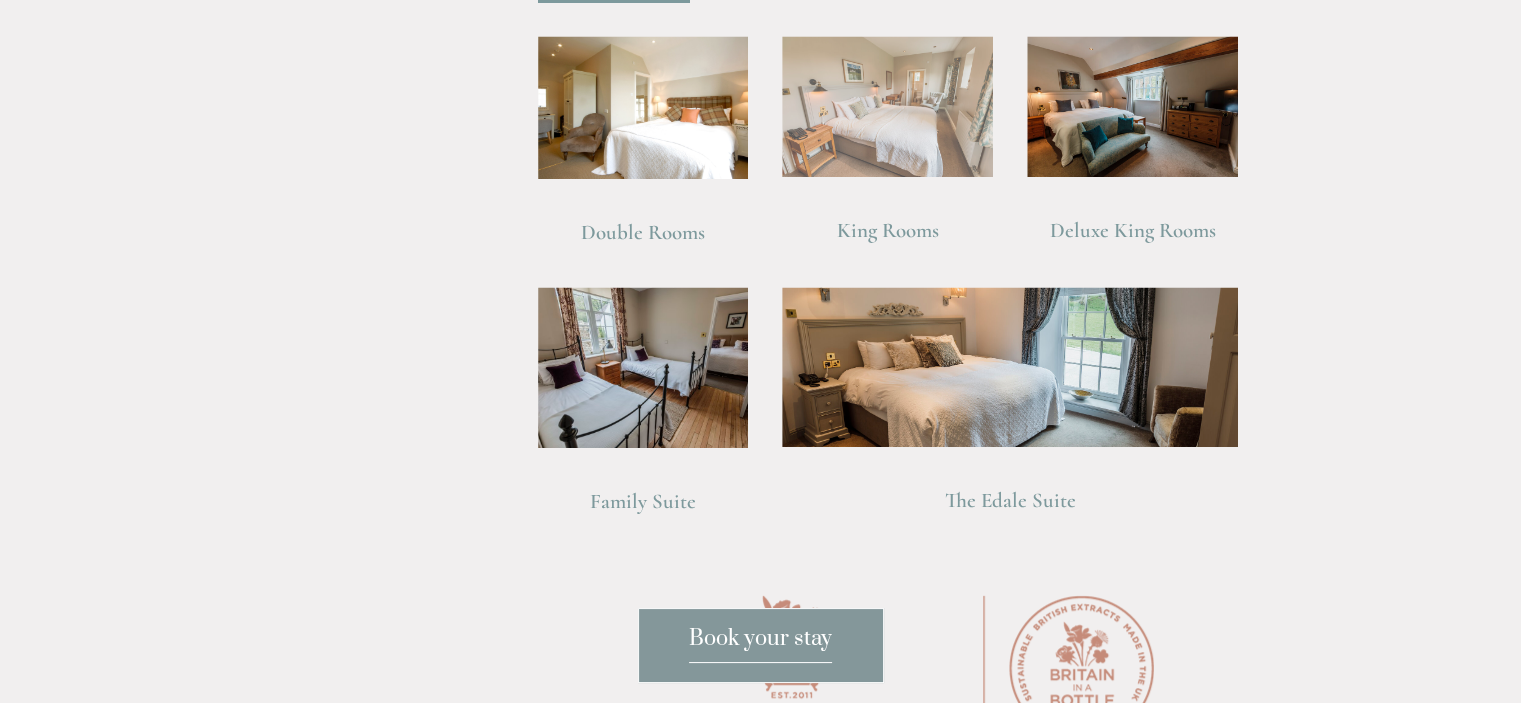 click at bounding box center [887, 106] 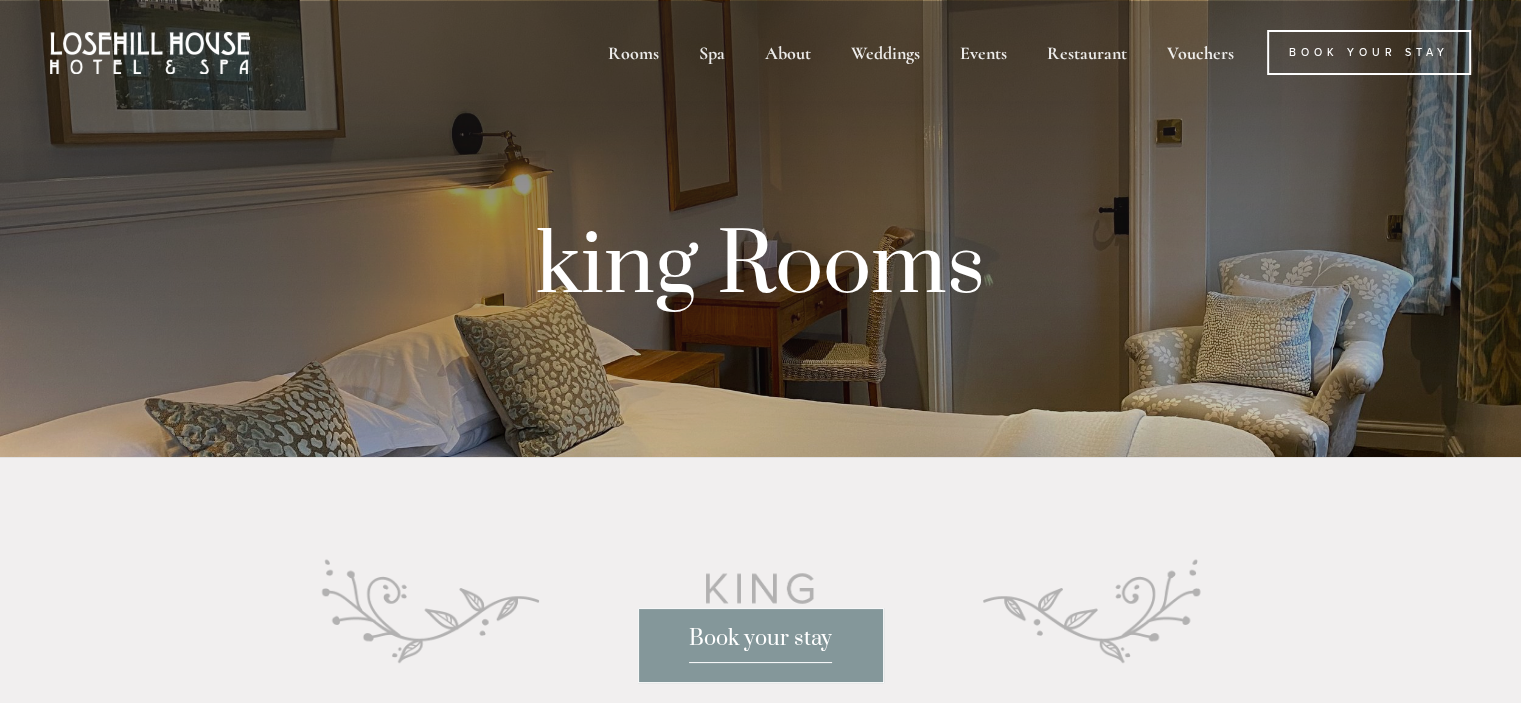 scroll, scrollTop: 0, scrollLeft: 0, axis: both 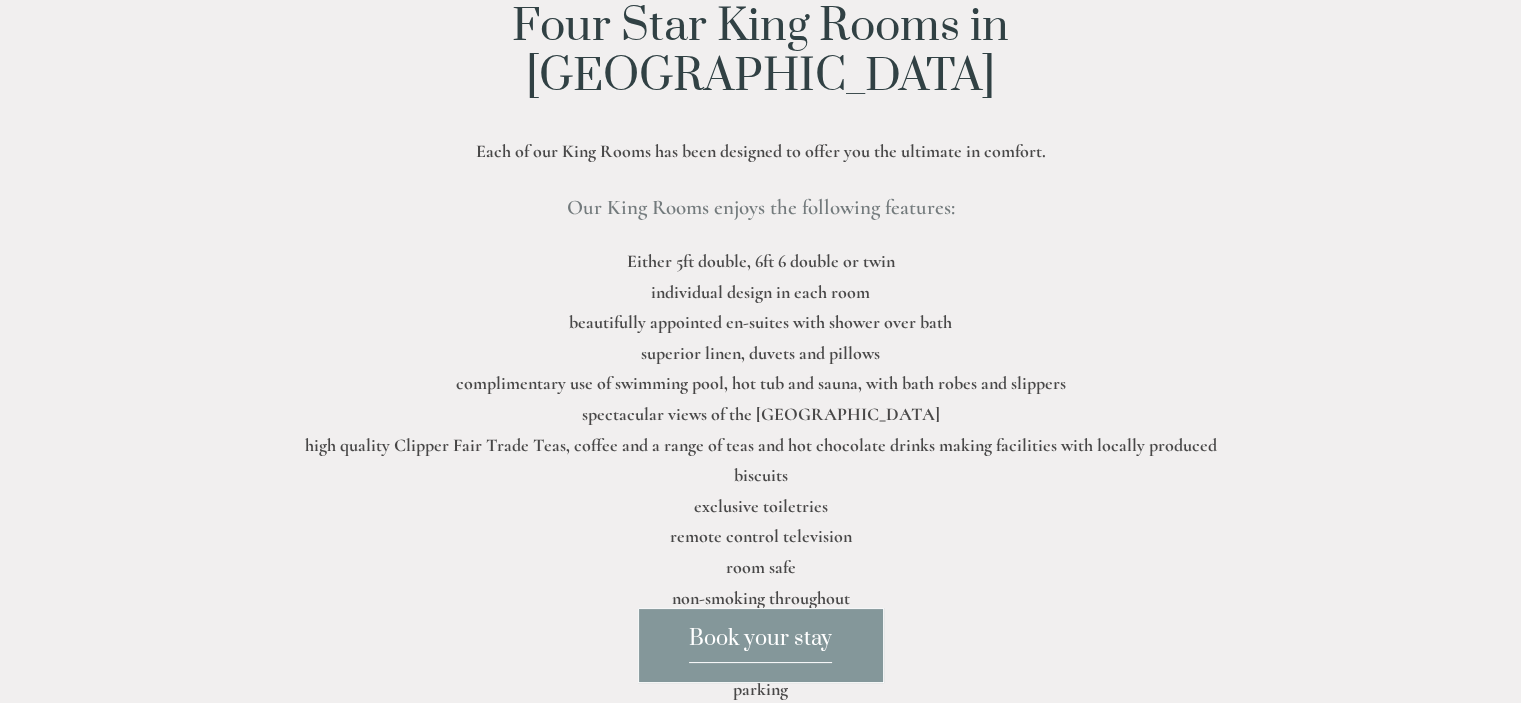 click on "Our King Rooms enjoys the following features:" at bounding box center (761, 208) 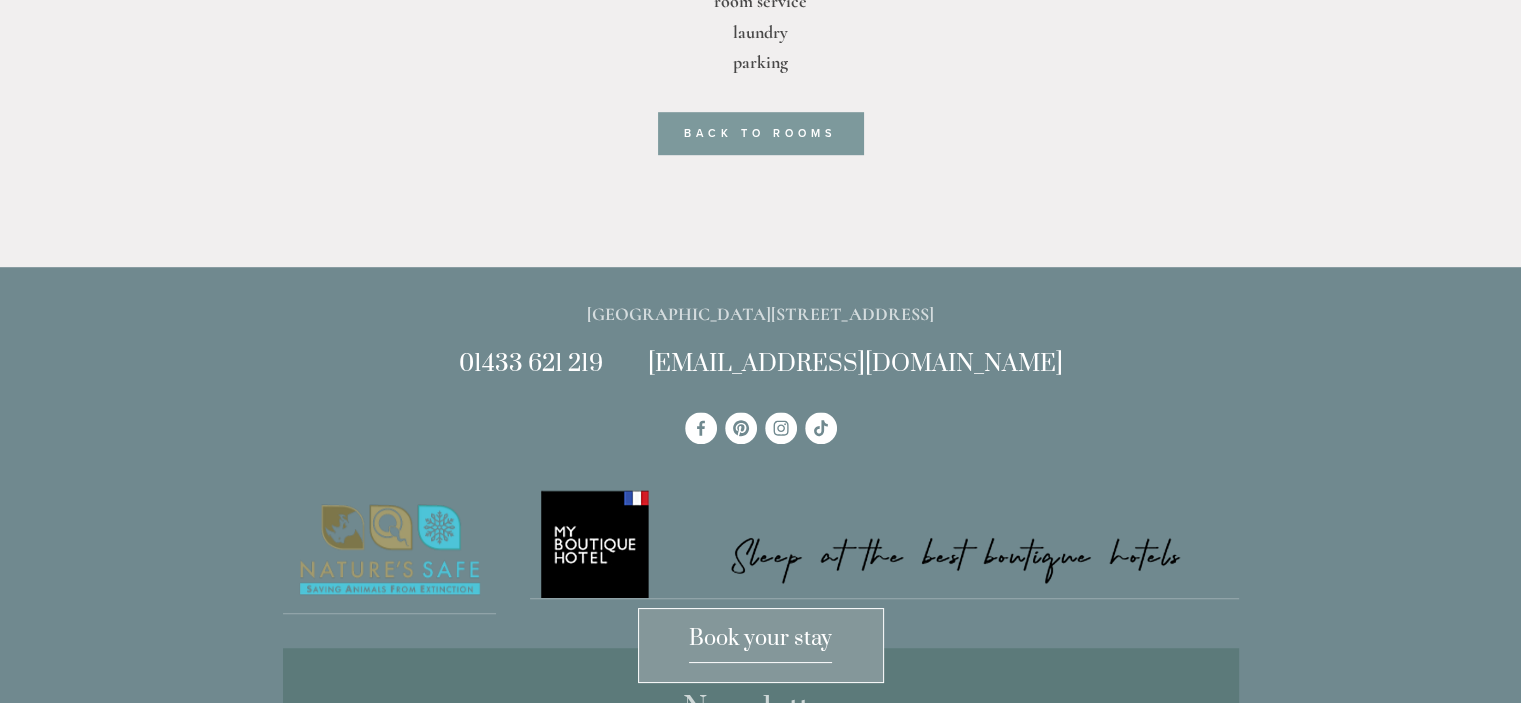 scroll, scrollTop: 1328, scrollLeft: 0, axis: vertical 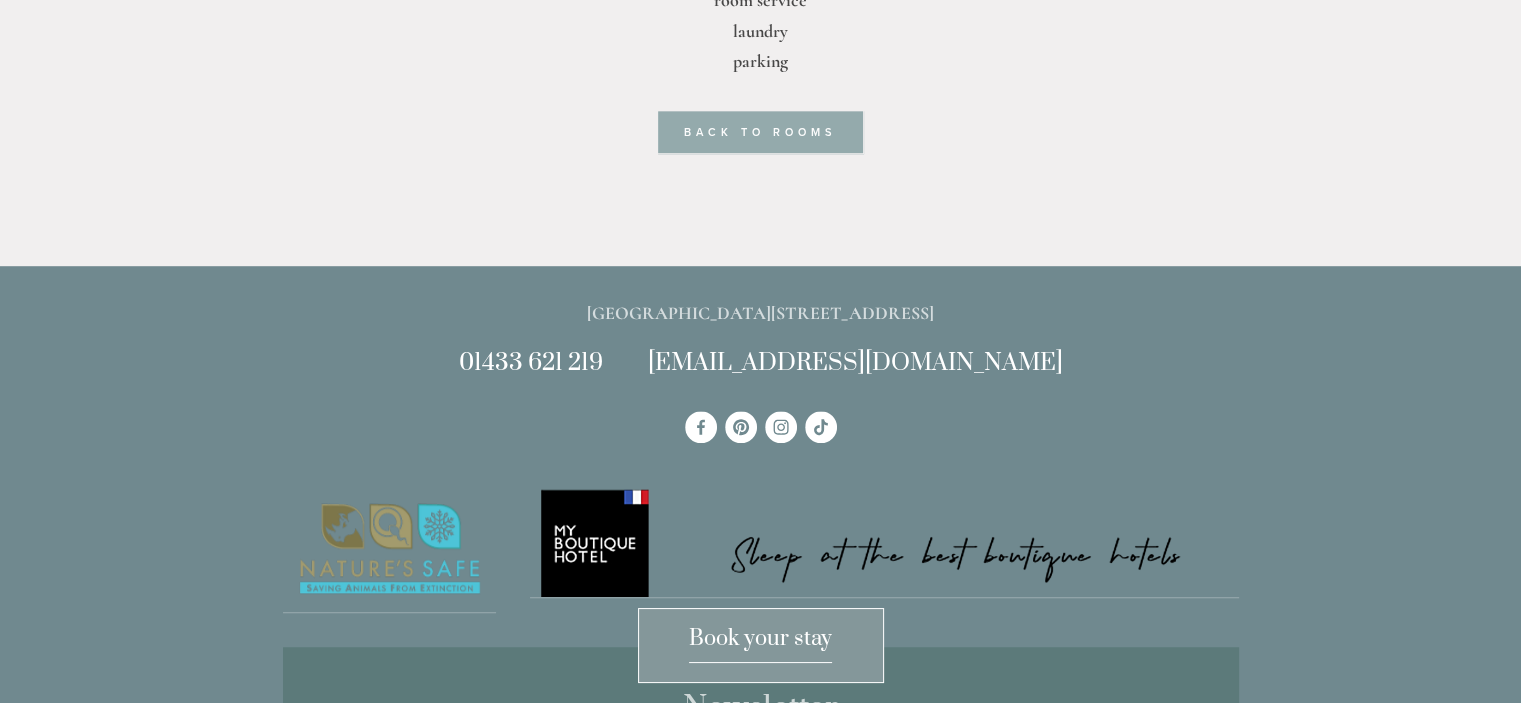 click on "Back to rooms" at bounding box center (760, 132) 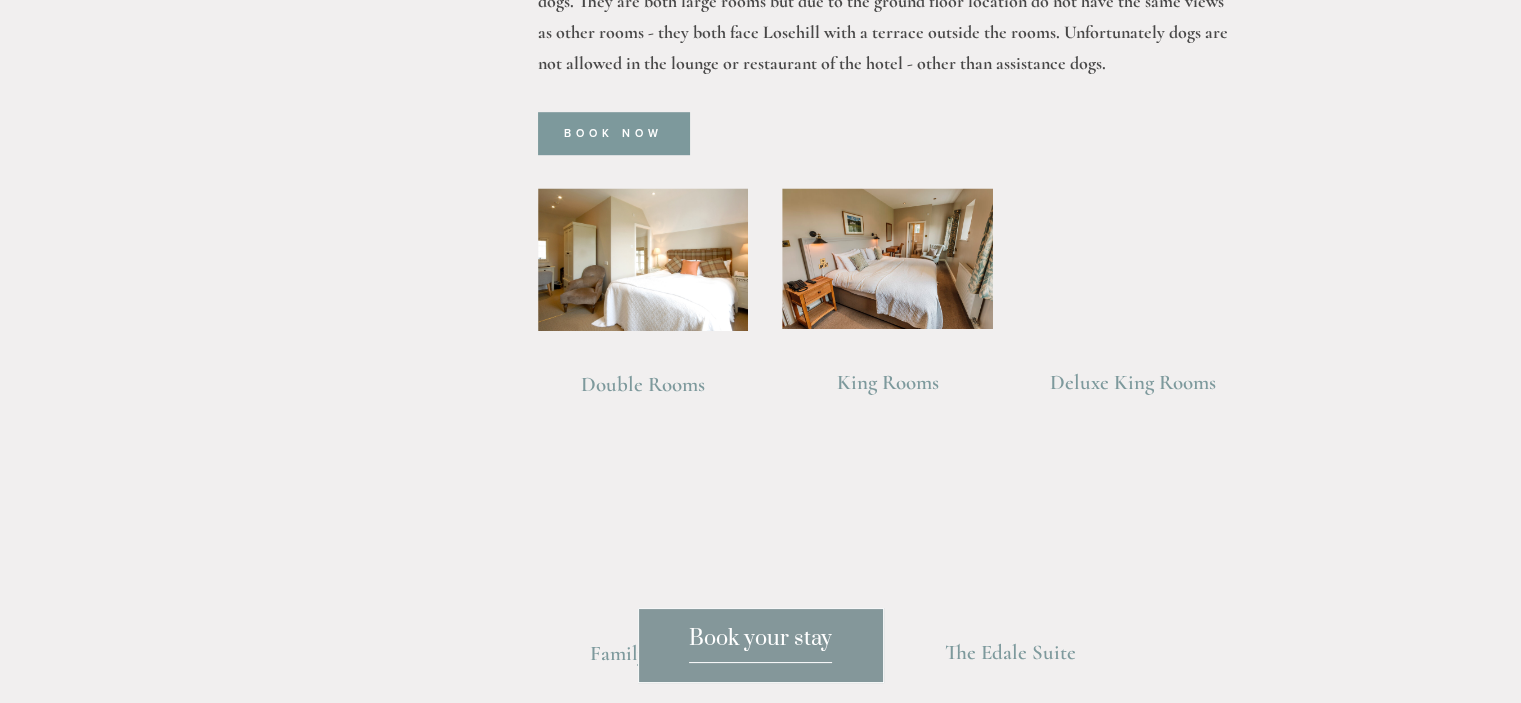 scroll, scrollTop: 1438, scrollLeft: 0, axis: vertical 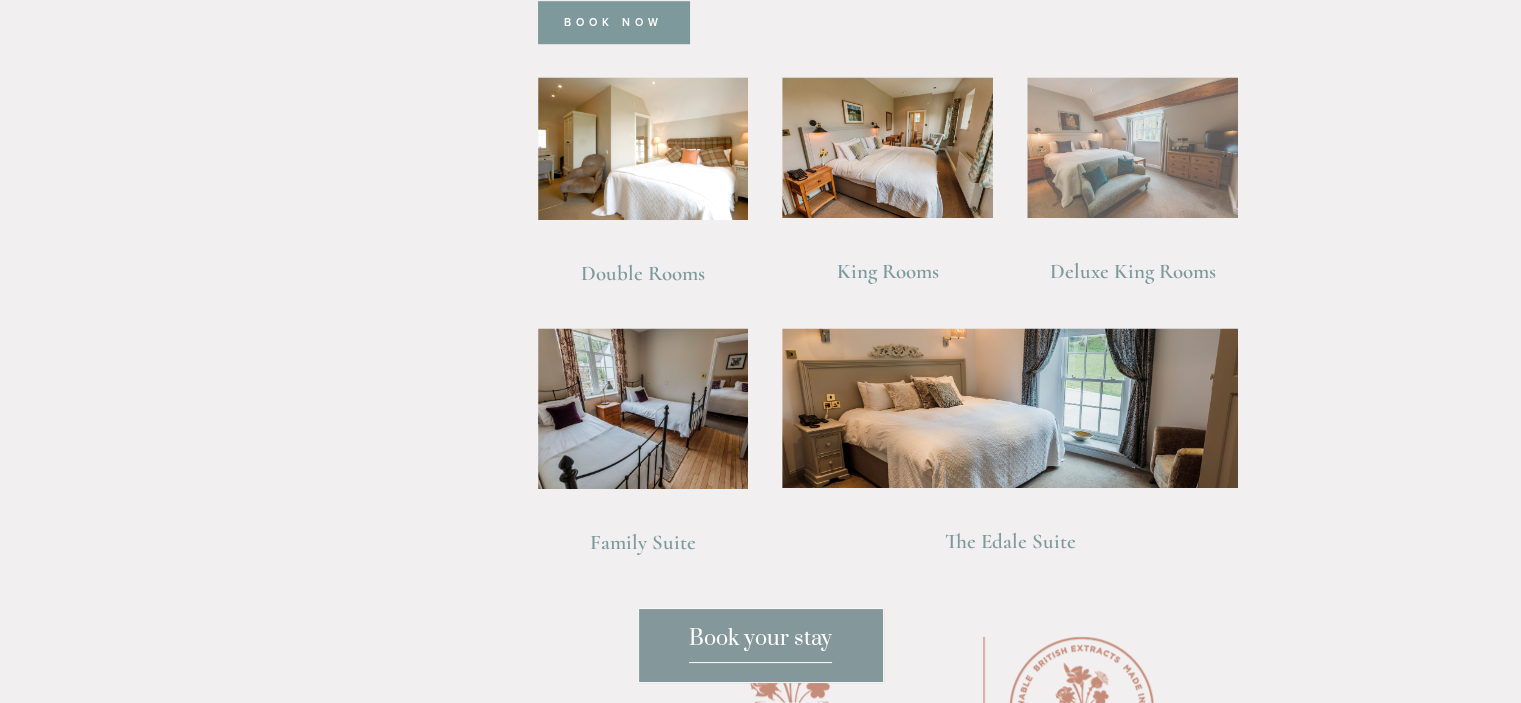 click at bounding box center [1132, 147] 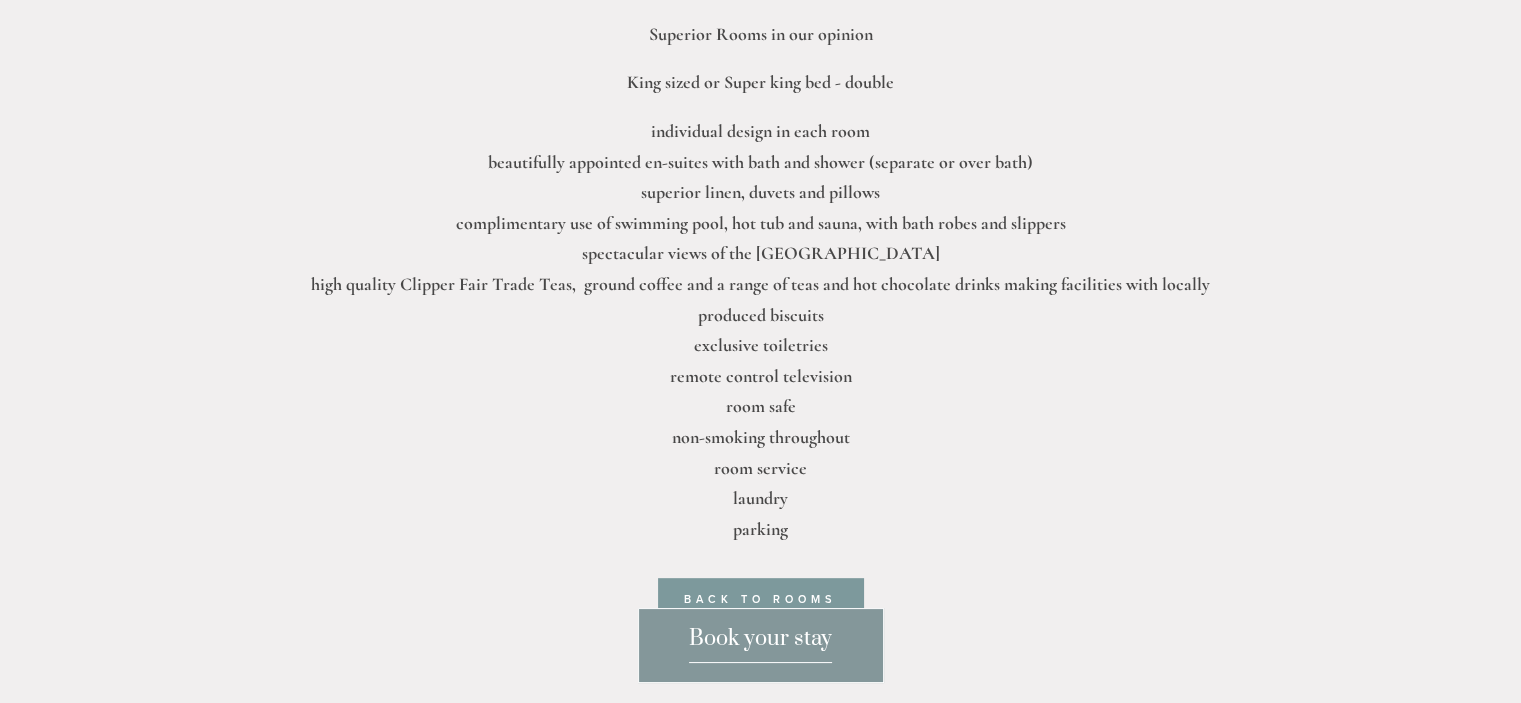 scroll, scrollTop: 716, scrollLeft: 0, axis: vertical 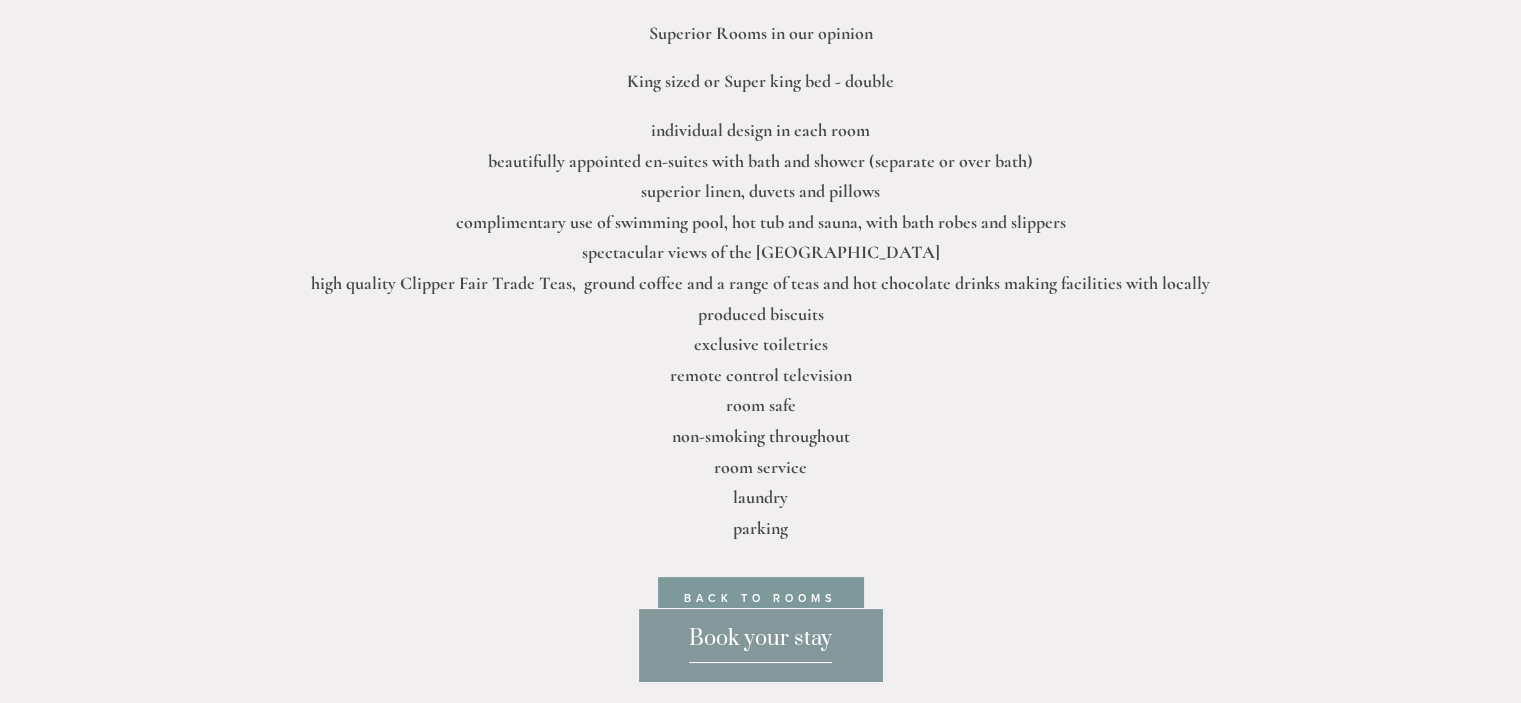 click on "Book your stay" at bounding box center [760, 644] 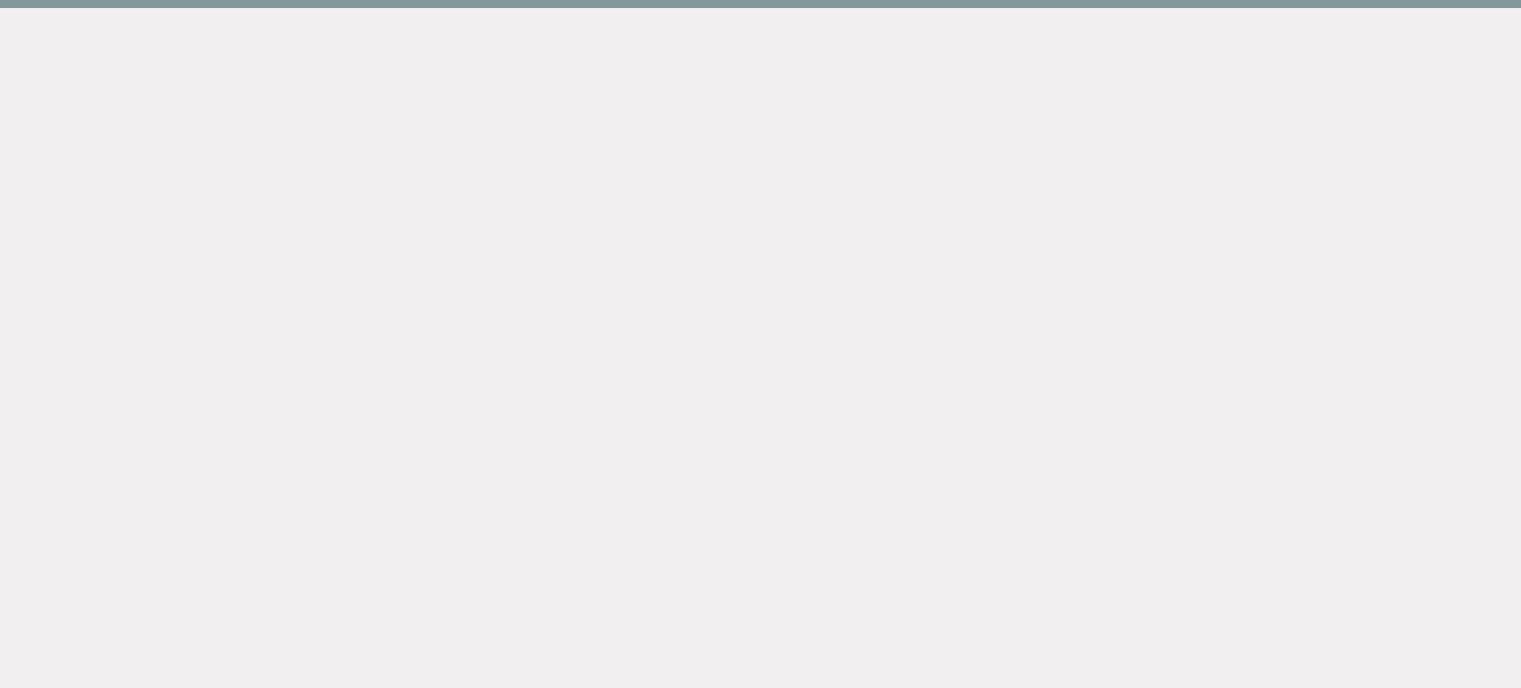scroll, scrollTop: 106, scrollLeft: 0, axis: vertical 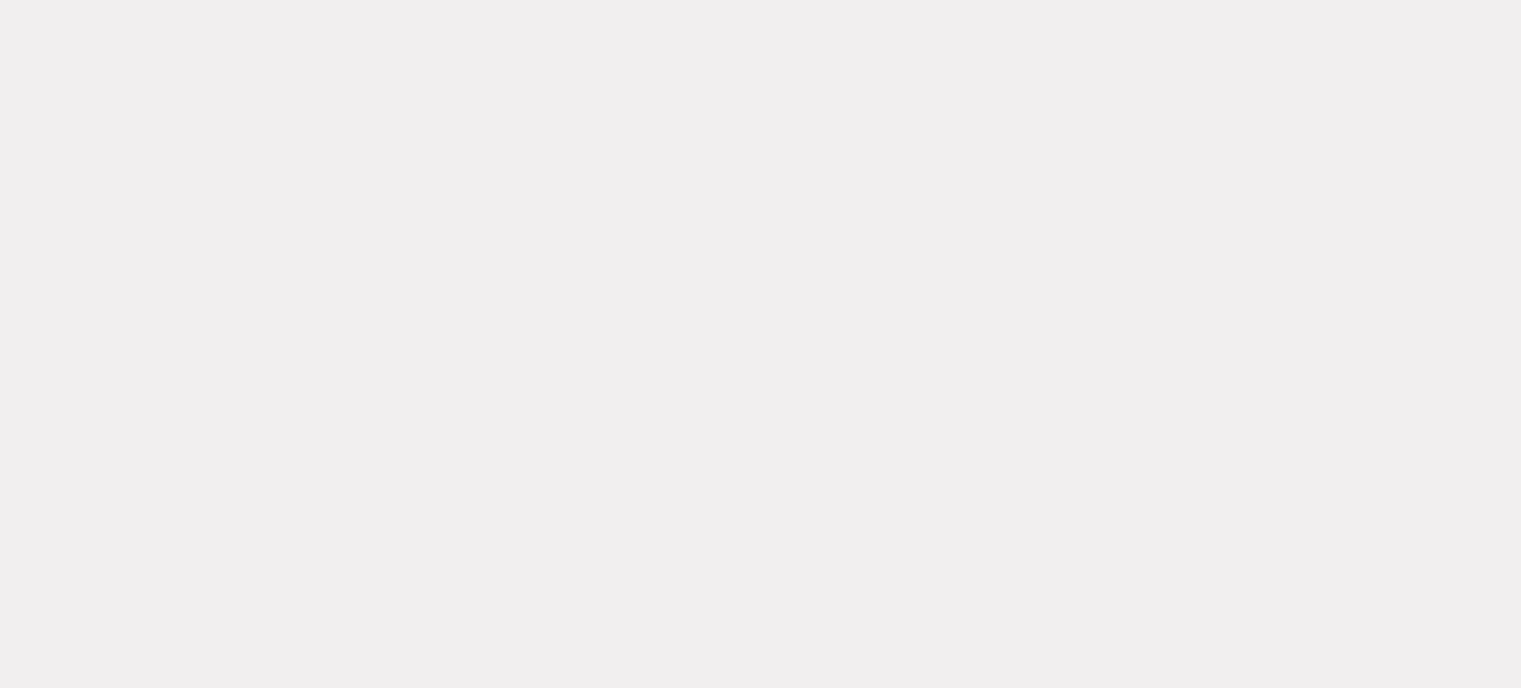 click on "Rooms
Rooms
Your Stay
Book a stay
Offers
Spa
Spa
About" at bounding box center (760, 2616) 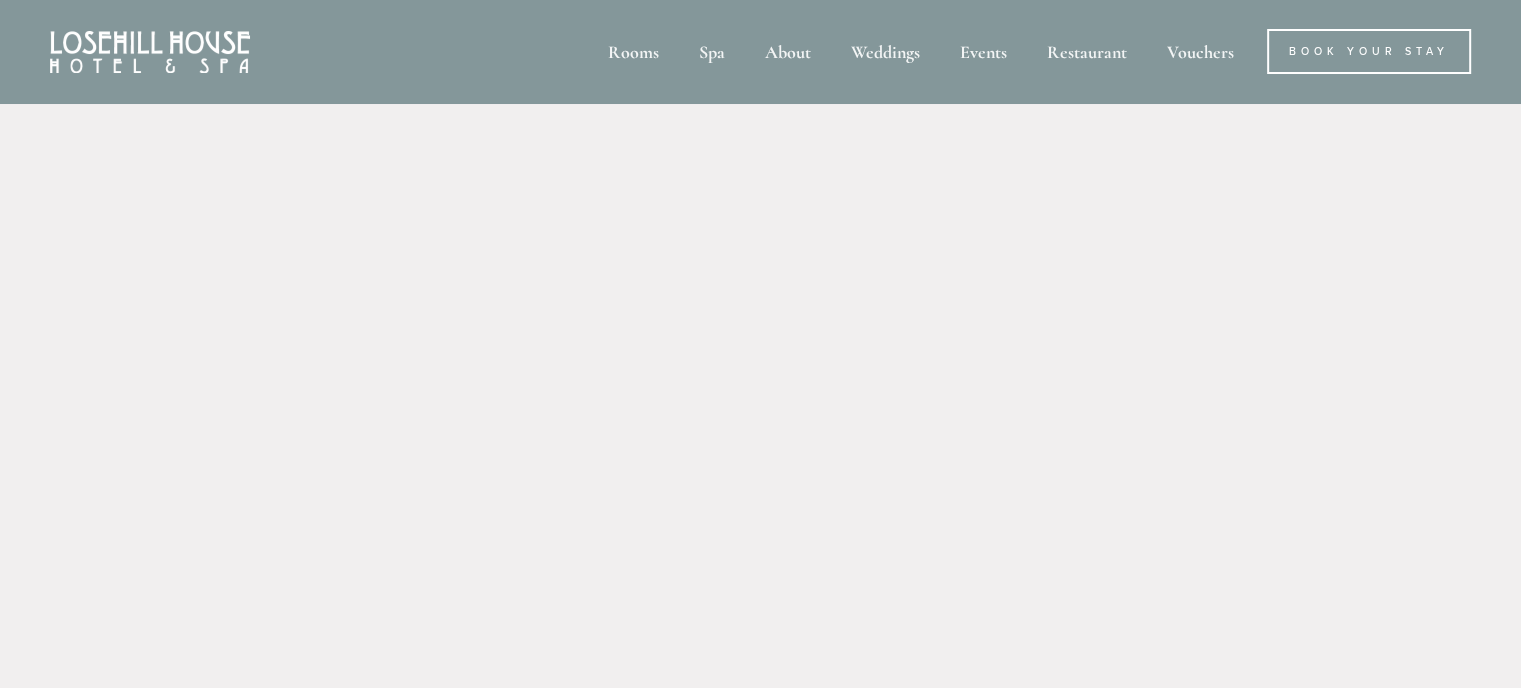 scroll, scrollTop: 0, scrollLeft: 0, axis: both 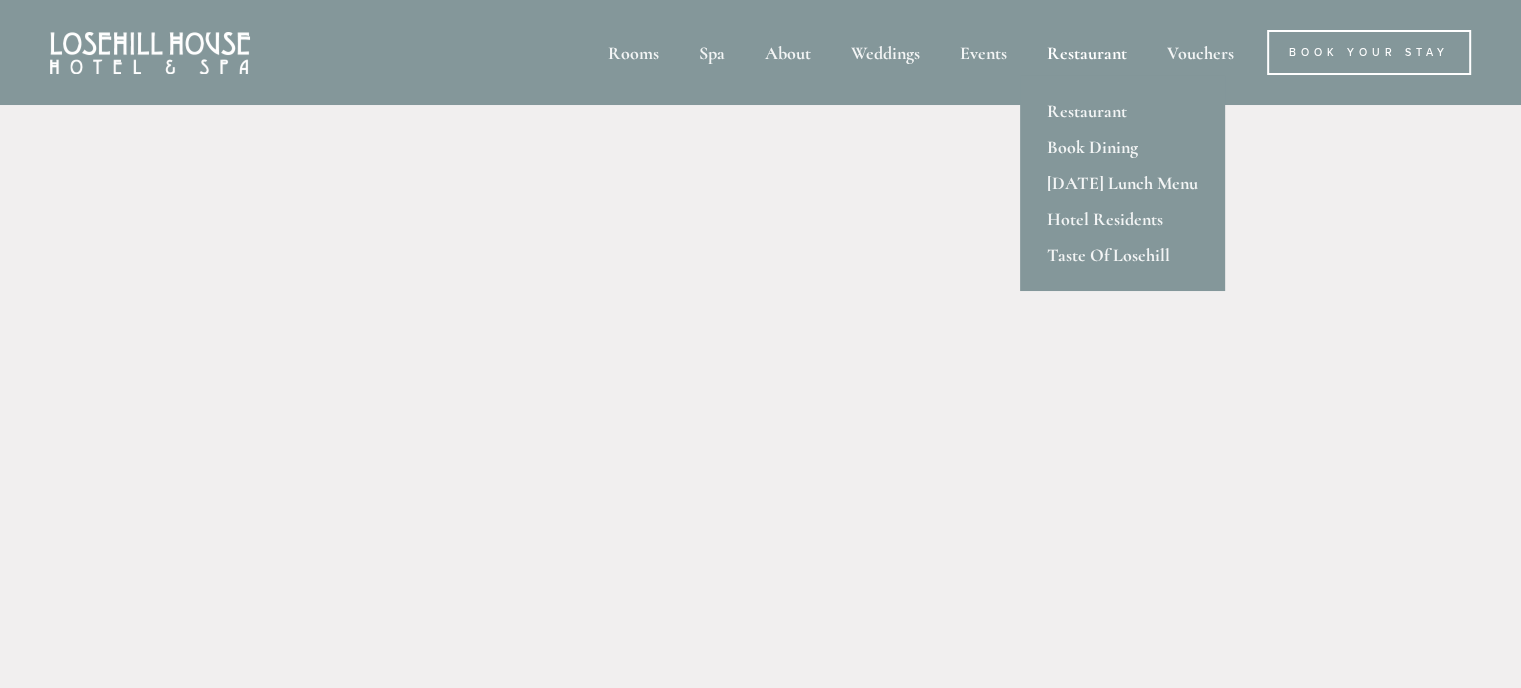 click on "Restaurant" at bounding box center (1087, 52) 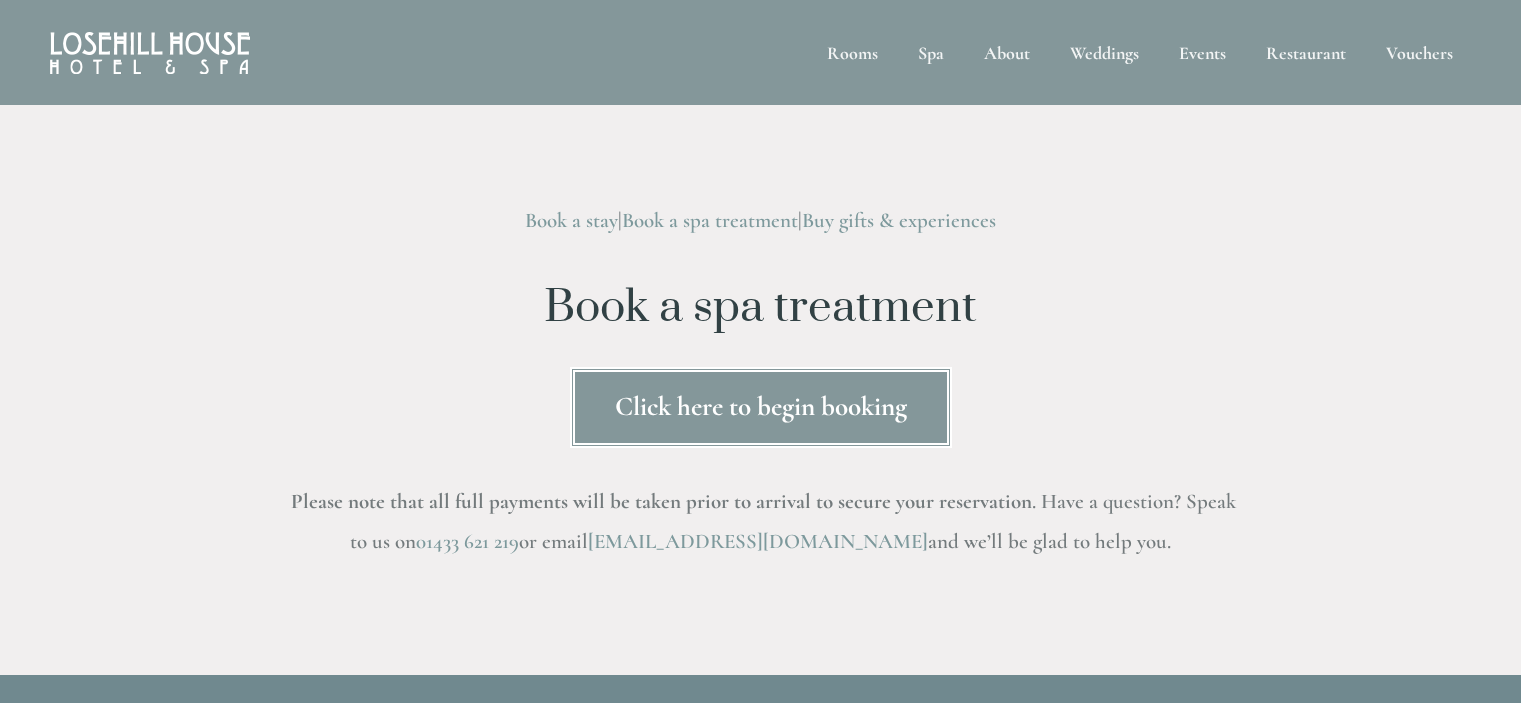 scroll, scrollTop: 0, scrollLeft: 0, axis: both 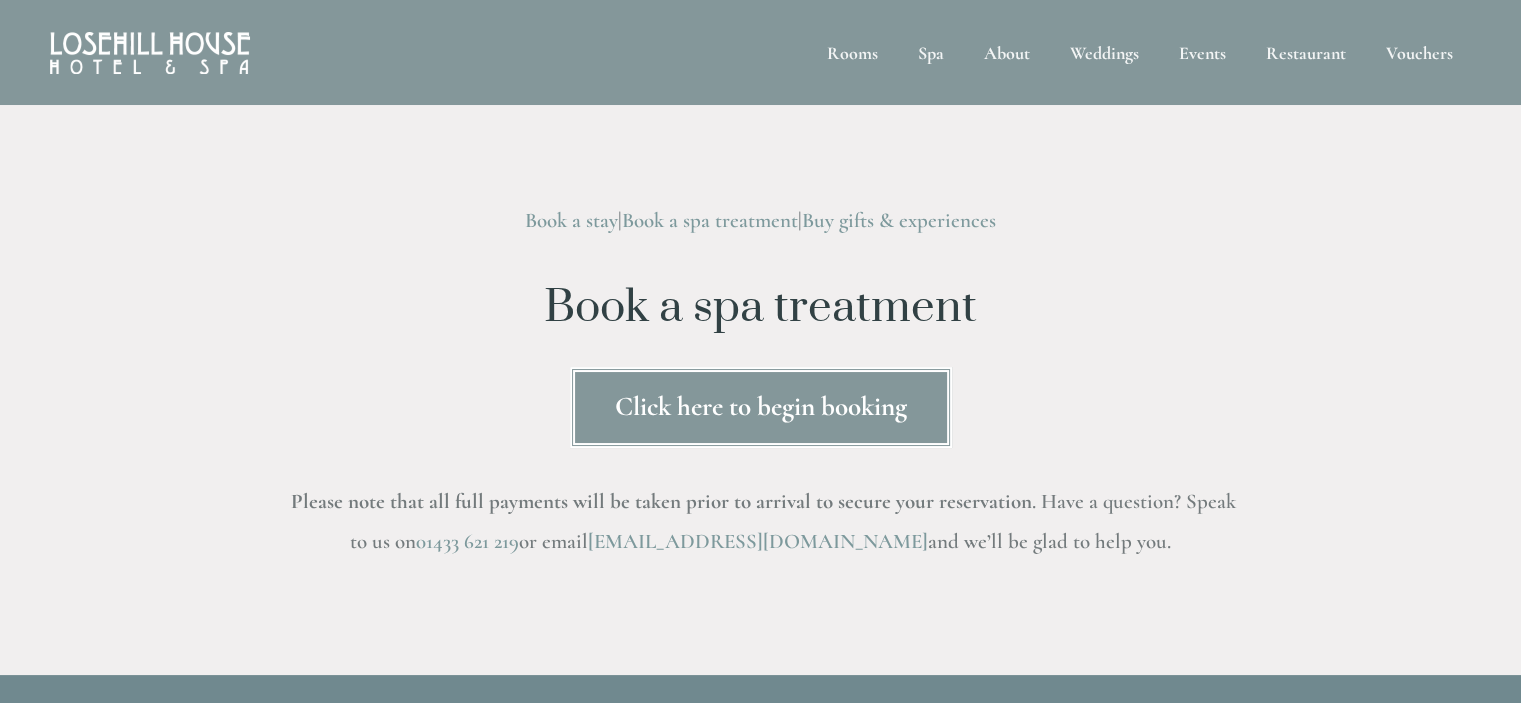 click on "Click here to begin booking" at bounding box center (761, 407) 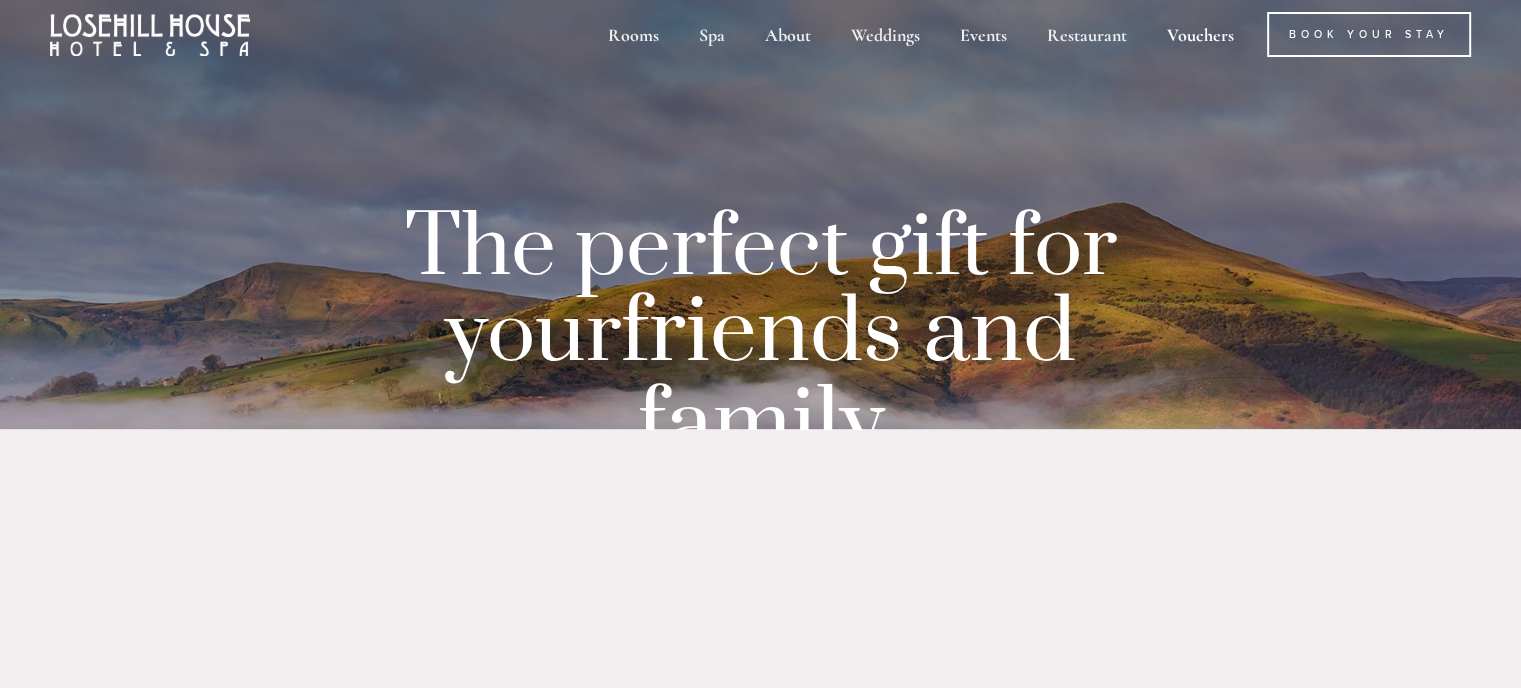 scroll, scrollTop: 0, scrollLeft: 0, axis: both 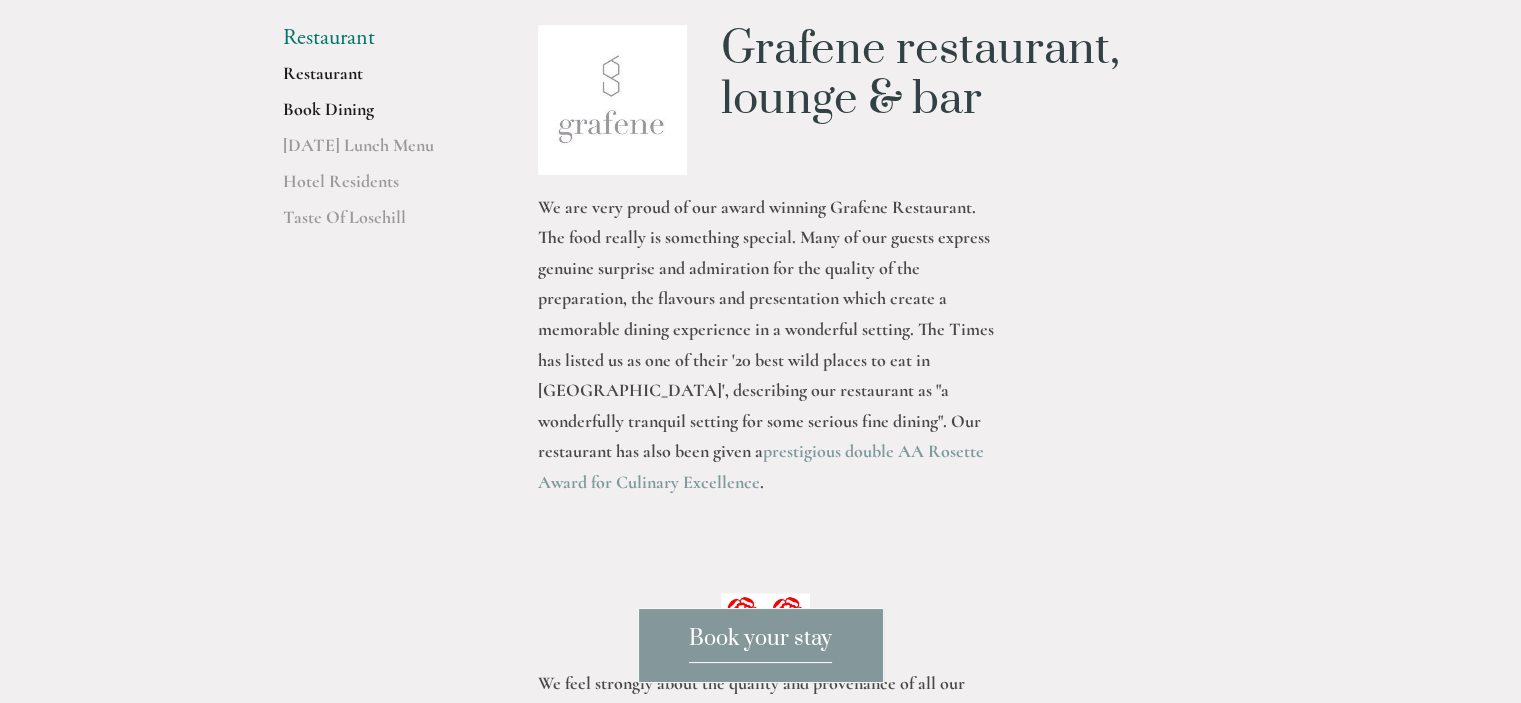 click on "Book Dining" at bounding box center (378, 116) 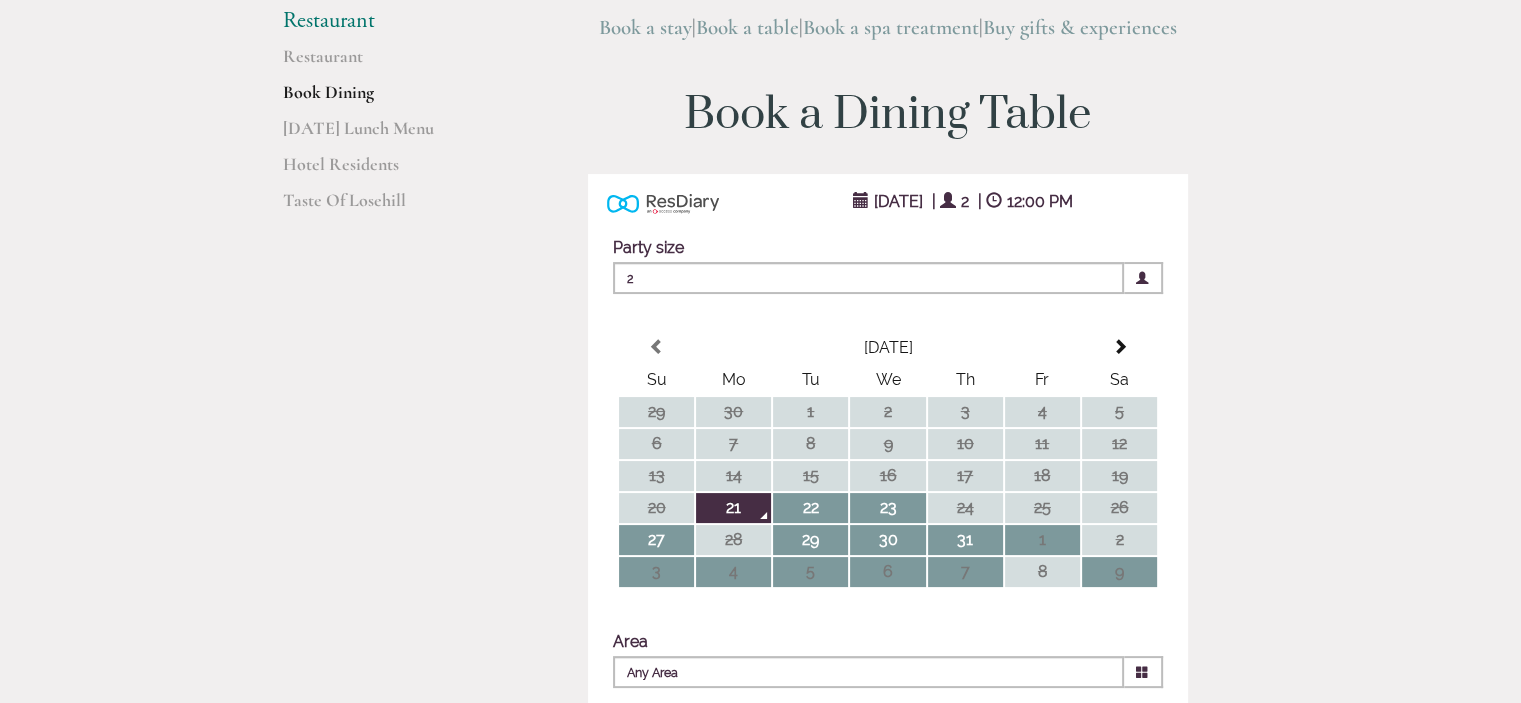 scroll, scrollTop: 192, scrollLeft: 0, axis: vertical 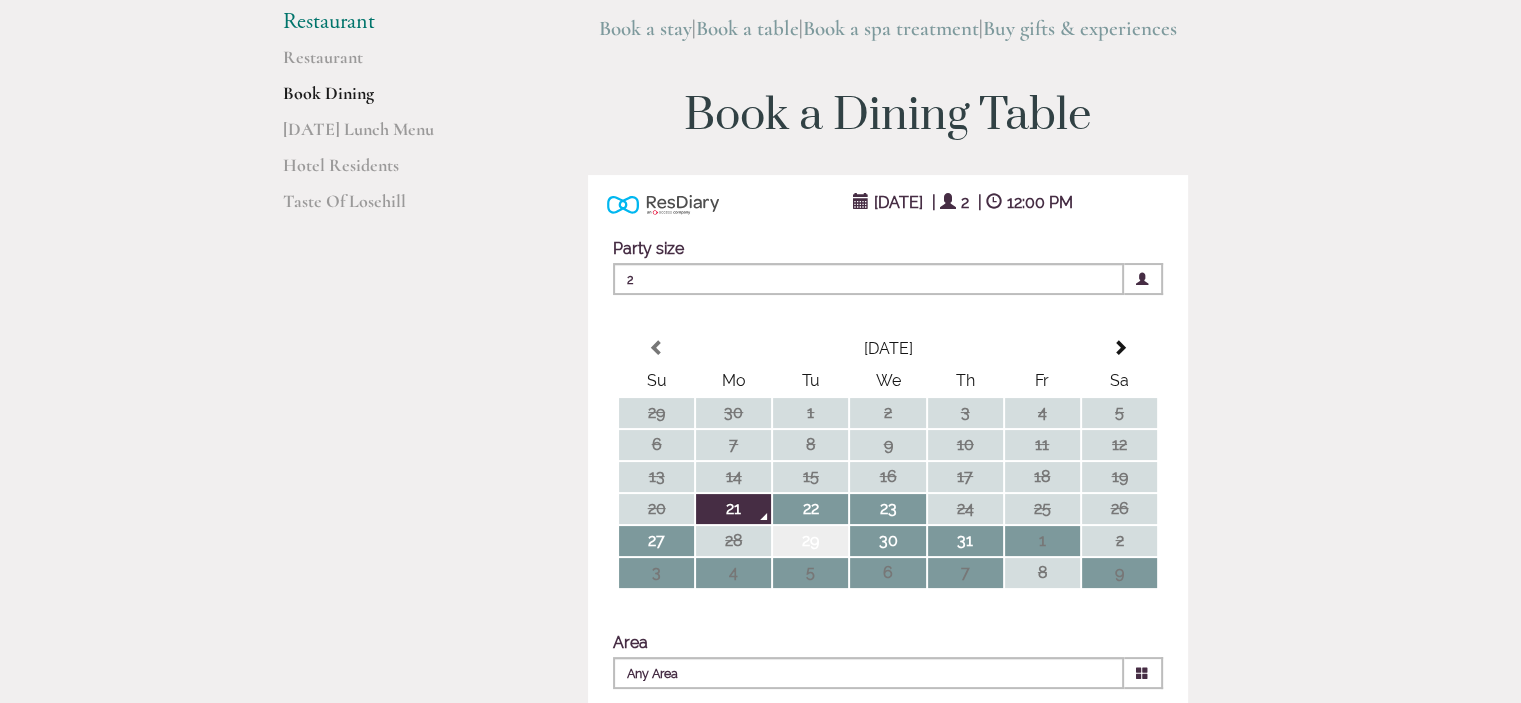 click on "29" at bounding box center (810, 541) 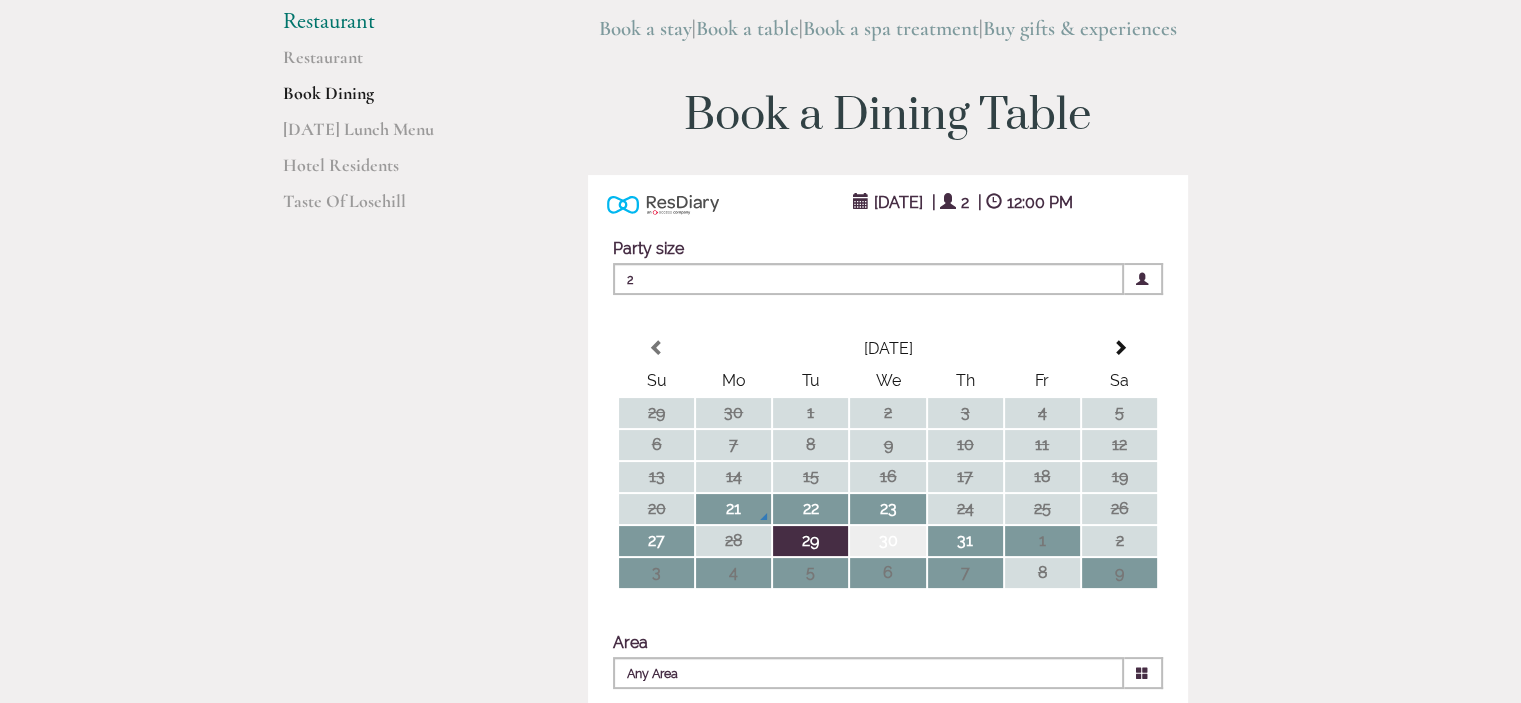 click on "30" at bounding box center [887, 541] 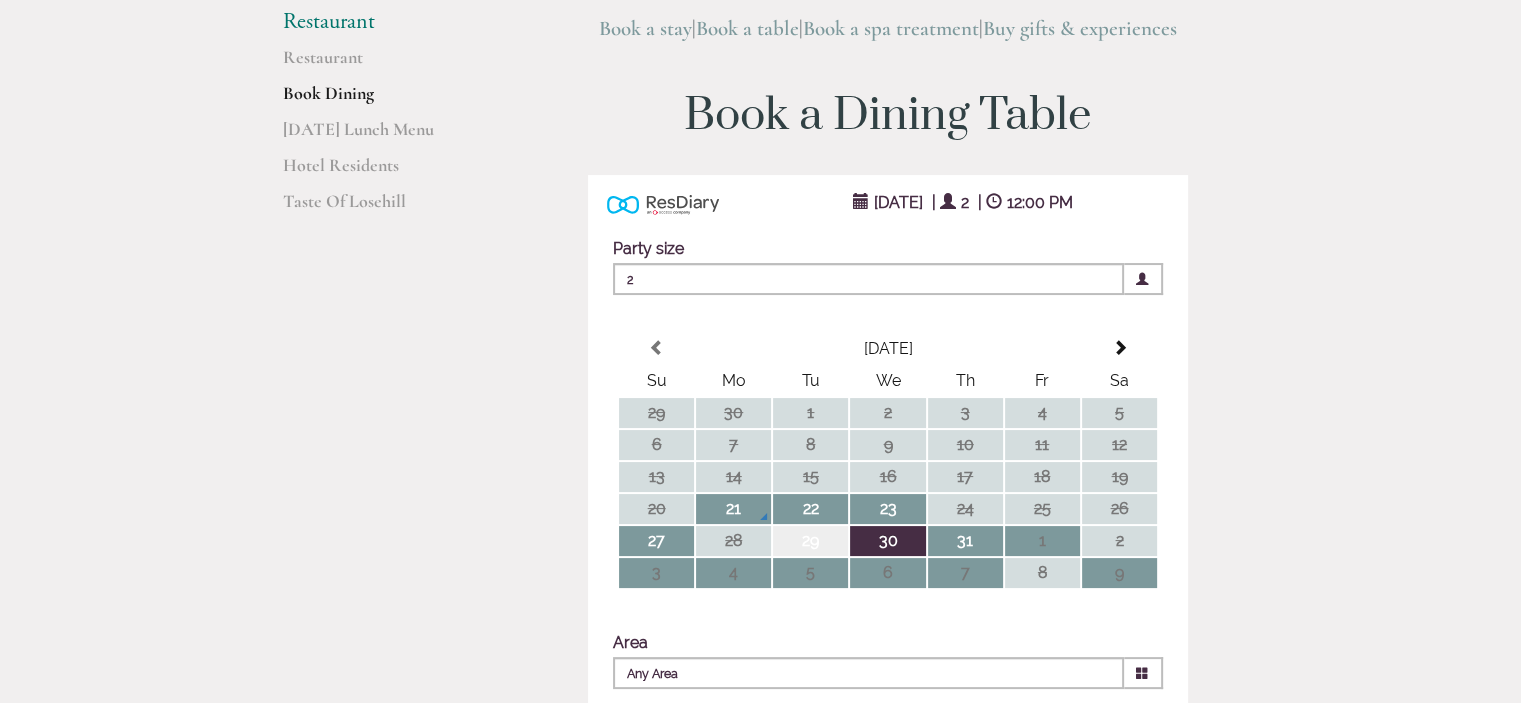 click on "29" at bounding box center (810, 541) 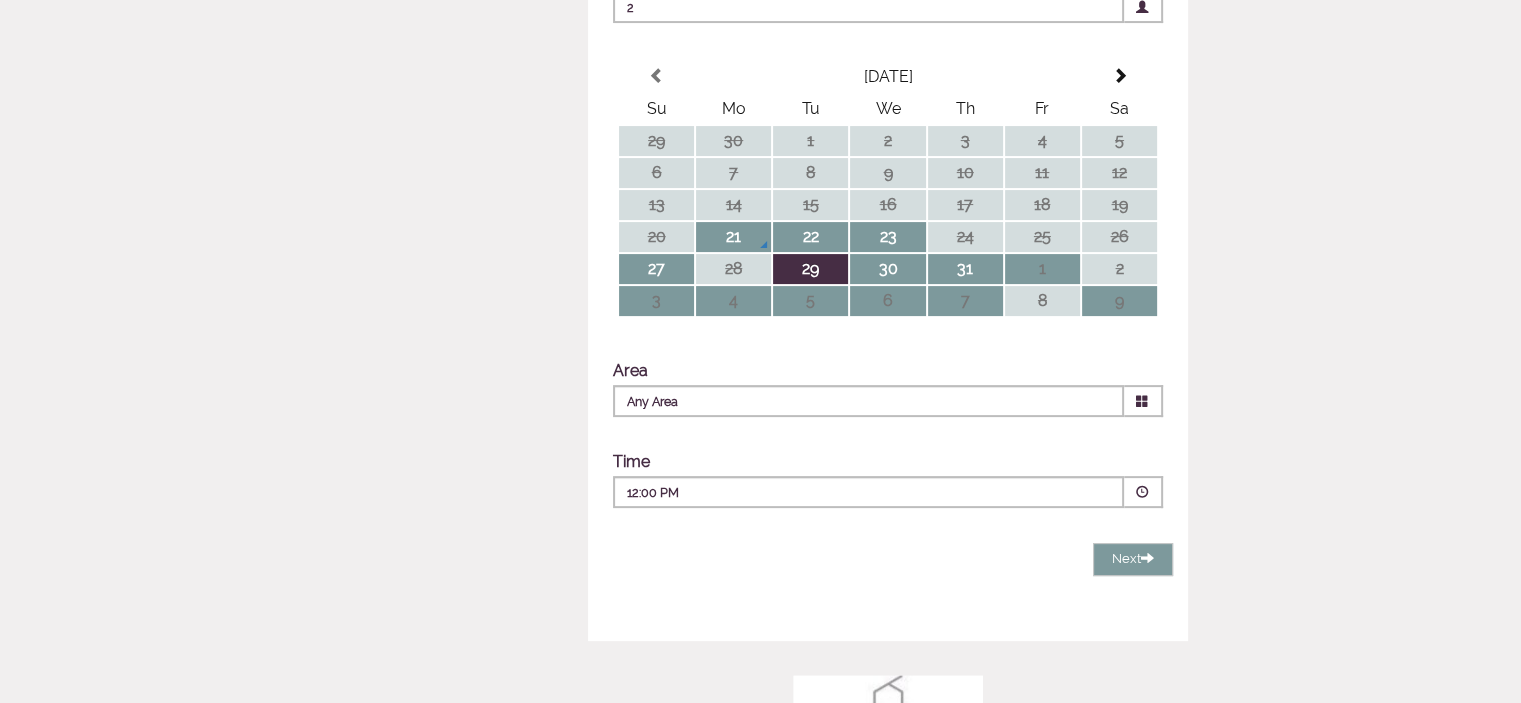 scroll, scrollTop: 465, scrollLeft: 0, axis: vertical 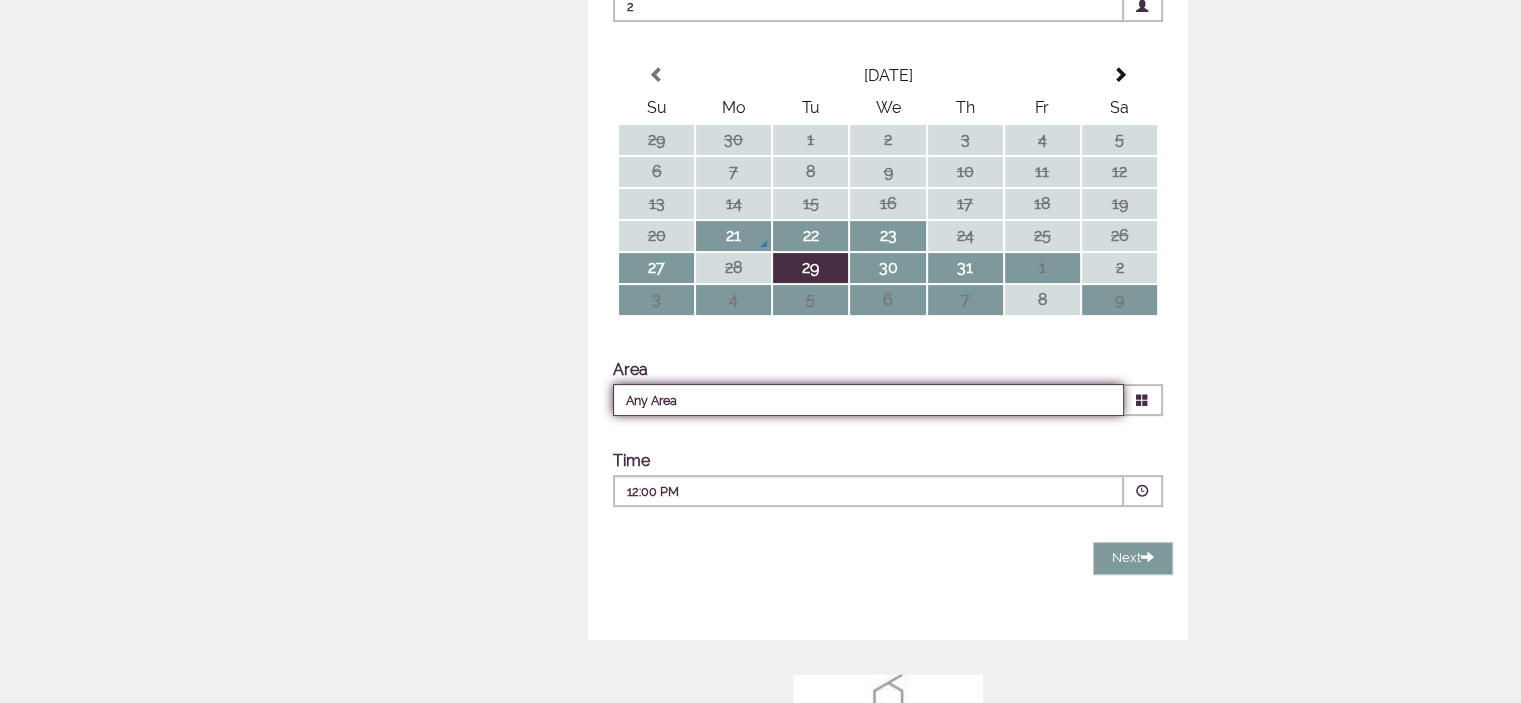 click on "Any Area" at bounding box center [868, 400] 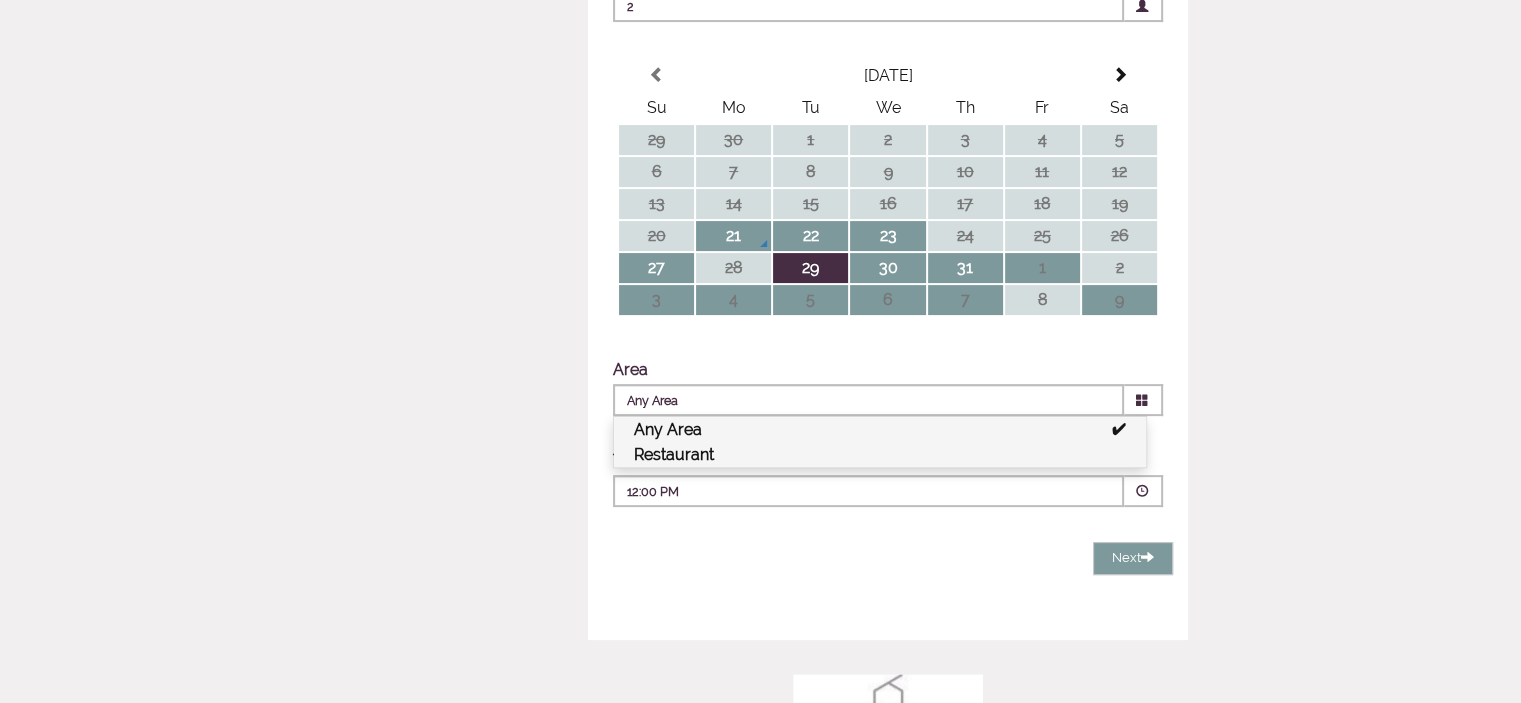 click on "Restaurant" at bounding box center [880, 454] 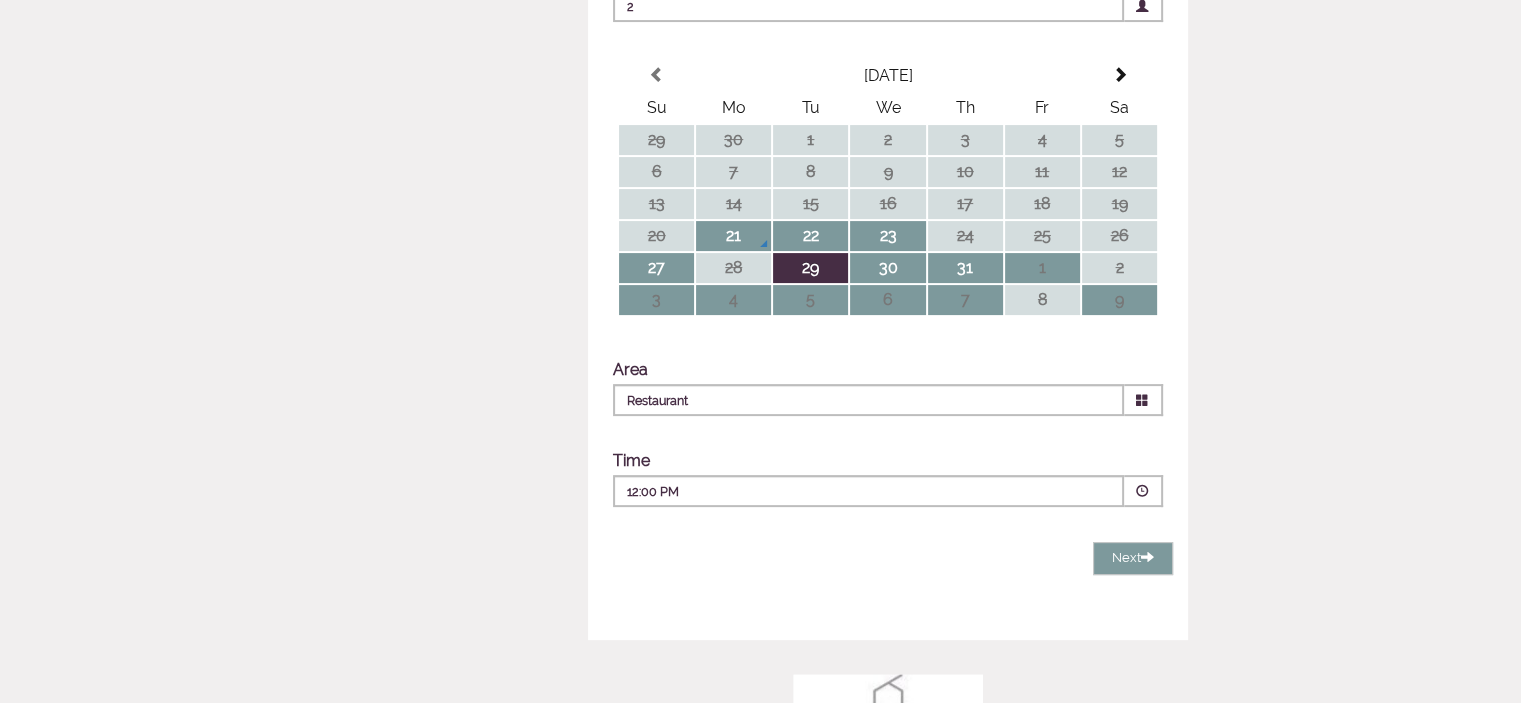 click at bounding box center (1142, 491) 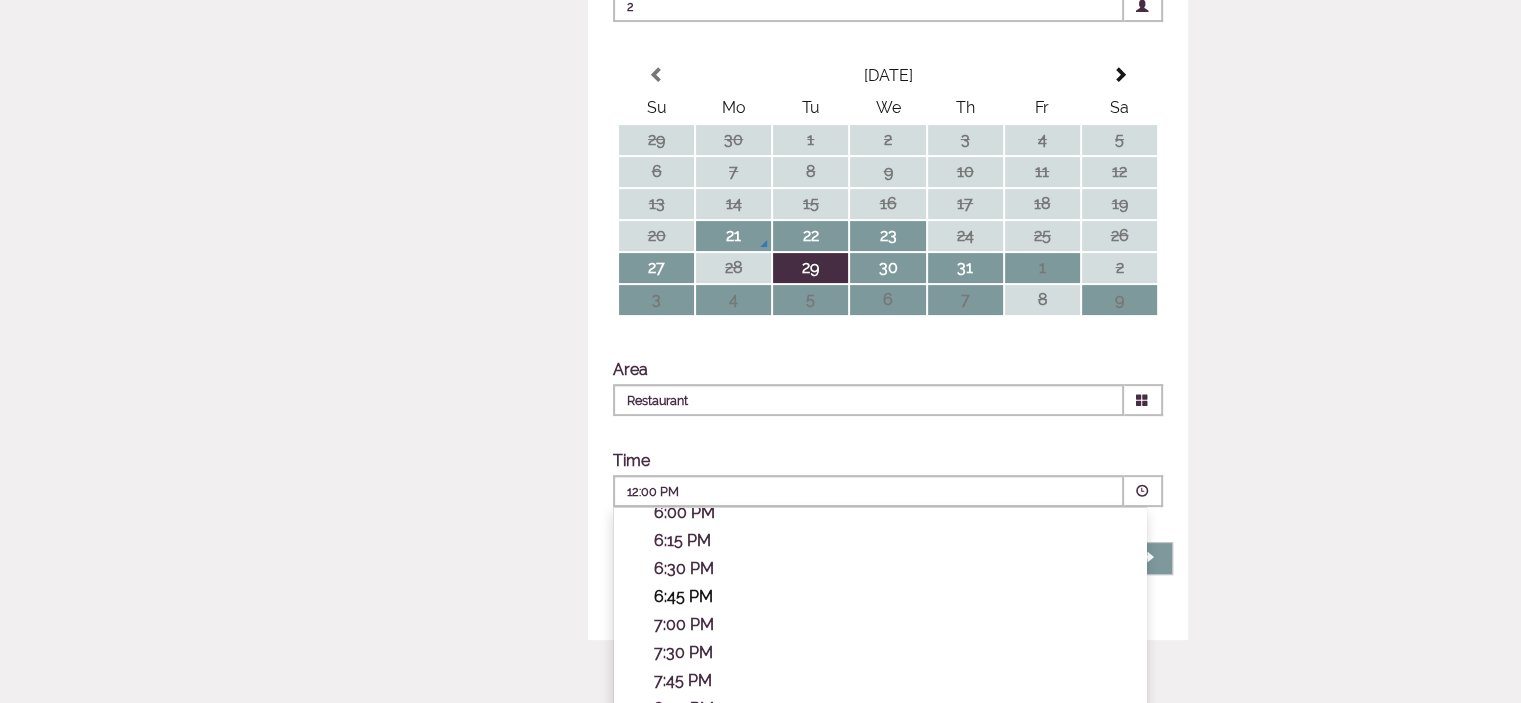 scroll, scrollTop: 699, scrollLeft: 0, axis: vertical 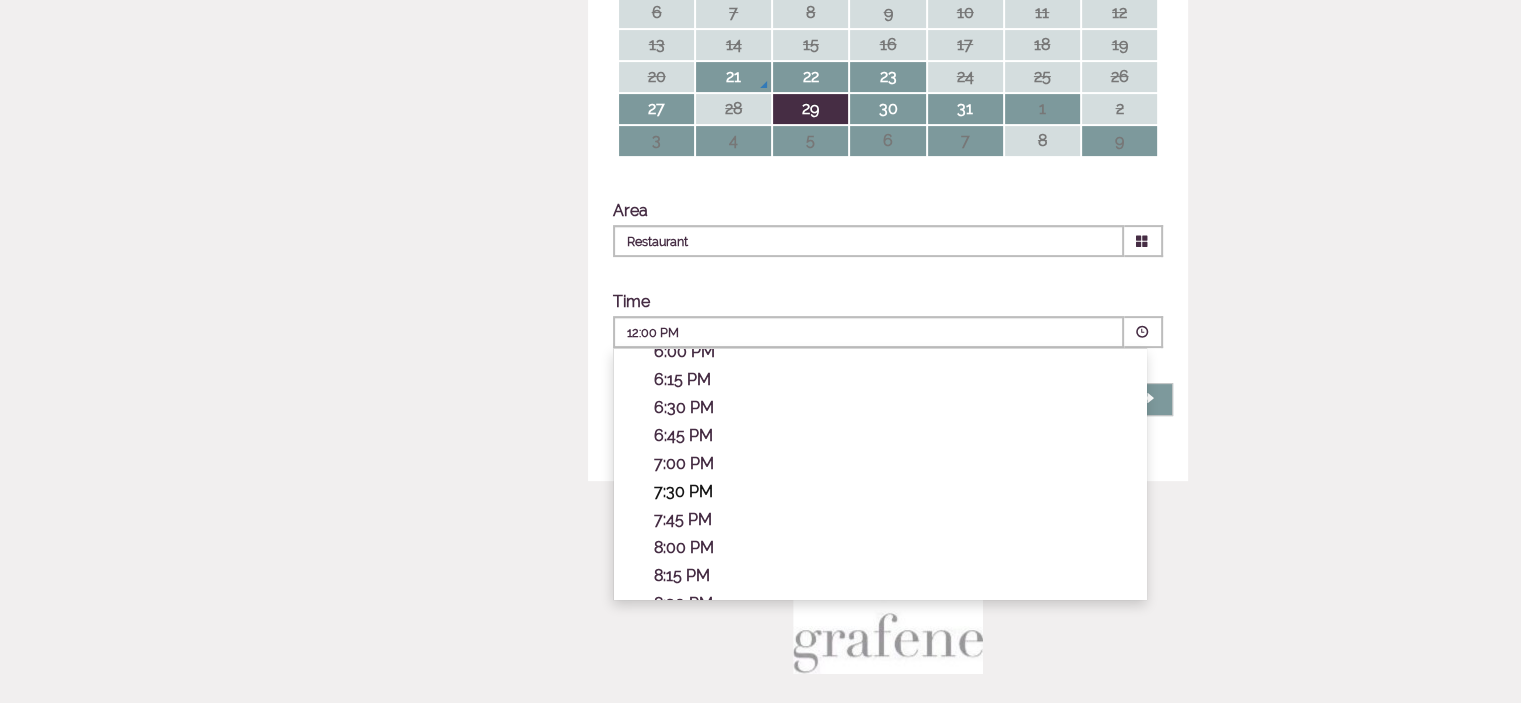 click on "7:30 PM" at bounding box center (890, 491) 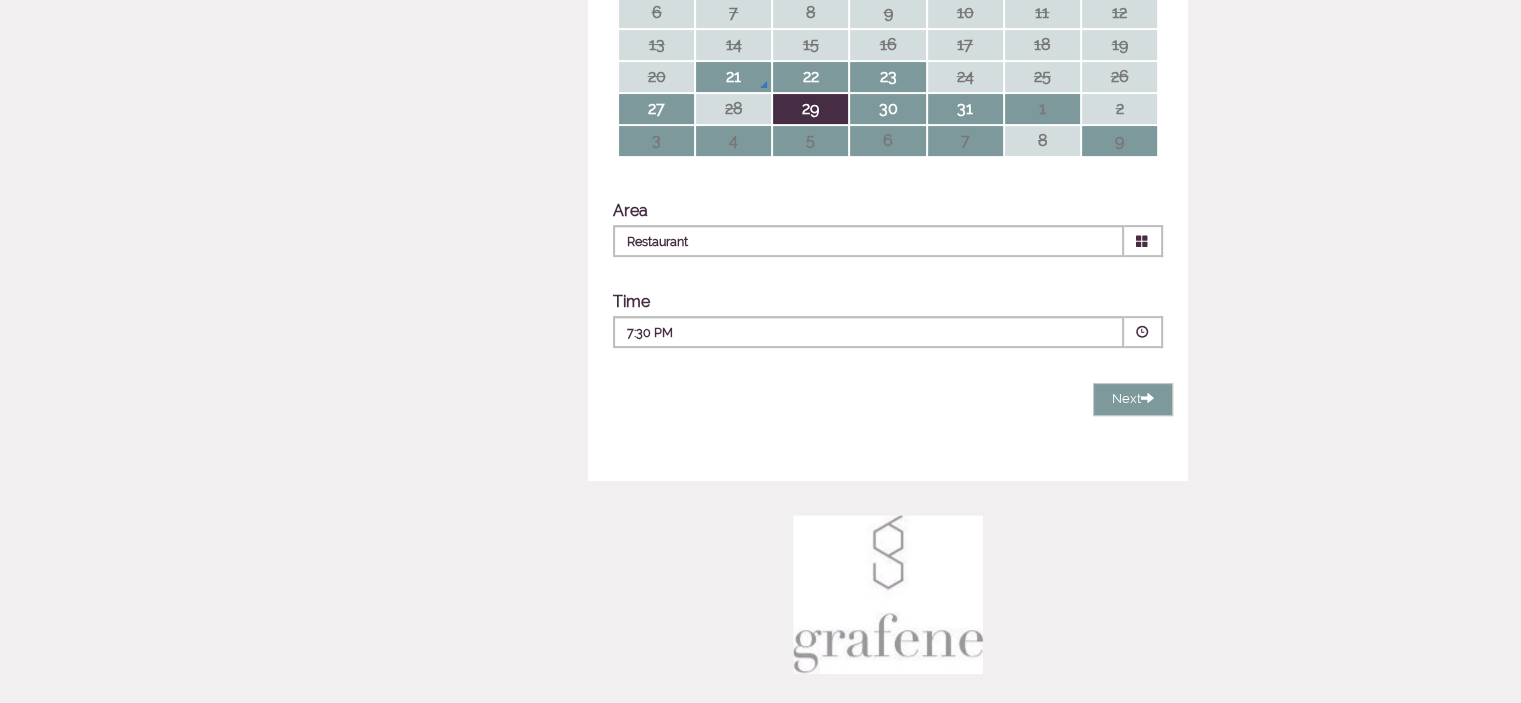 click on "7:30 PM" at bounding box center (808, 333) 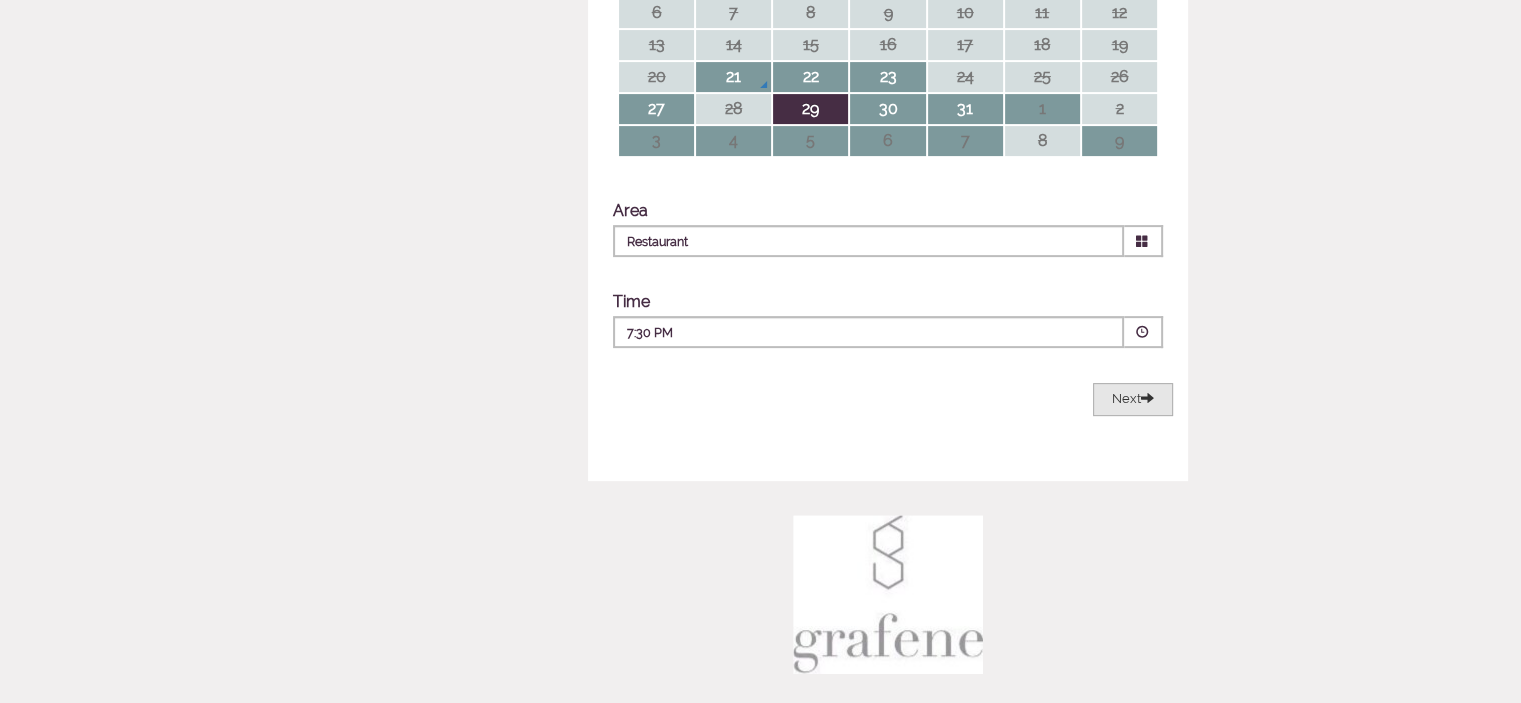 click on "Next" at bounding box center (1133, 398) 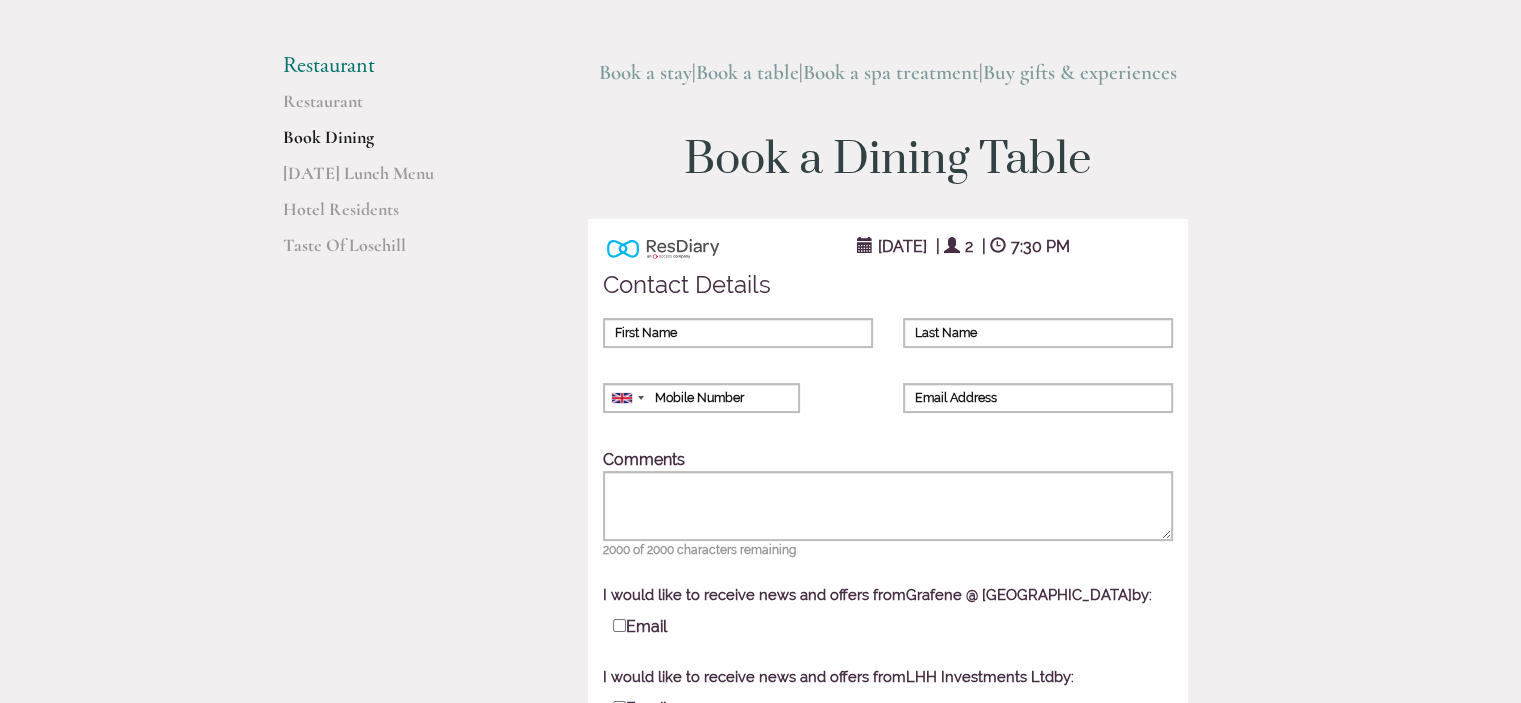 scroll, scrollTop: 144, scrollLeft: 0, axis: vertical 